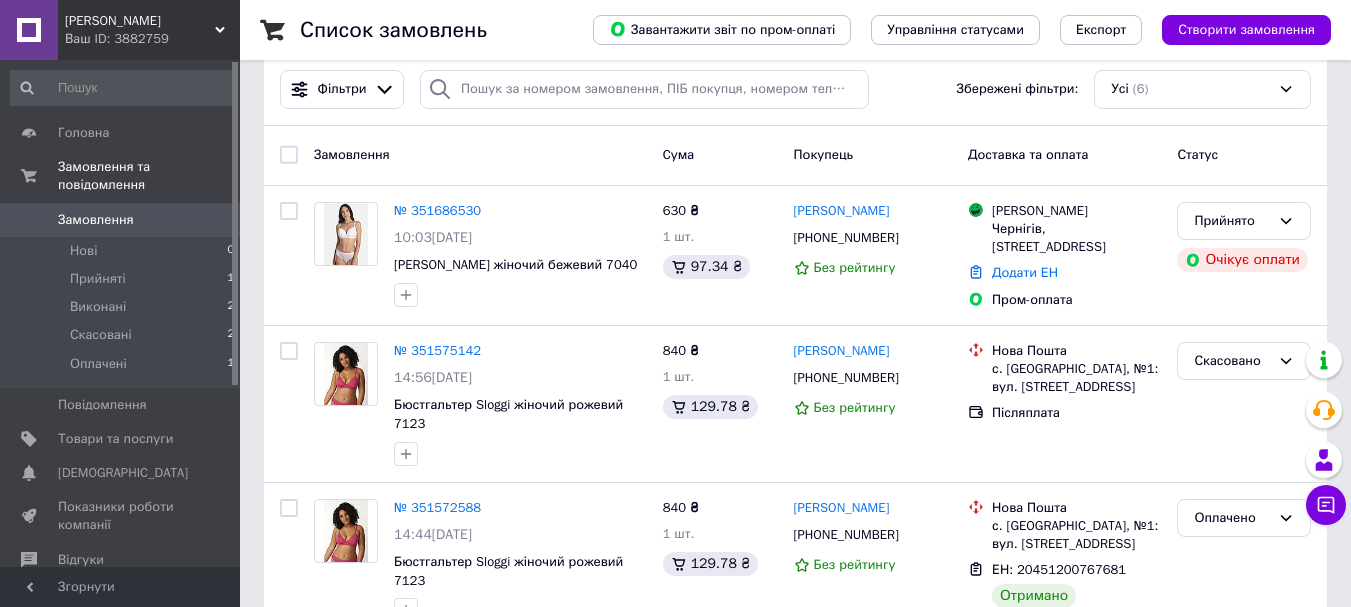 scroll, scrollTop: 0, scrollLeft: 0, axis: both 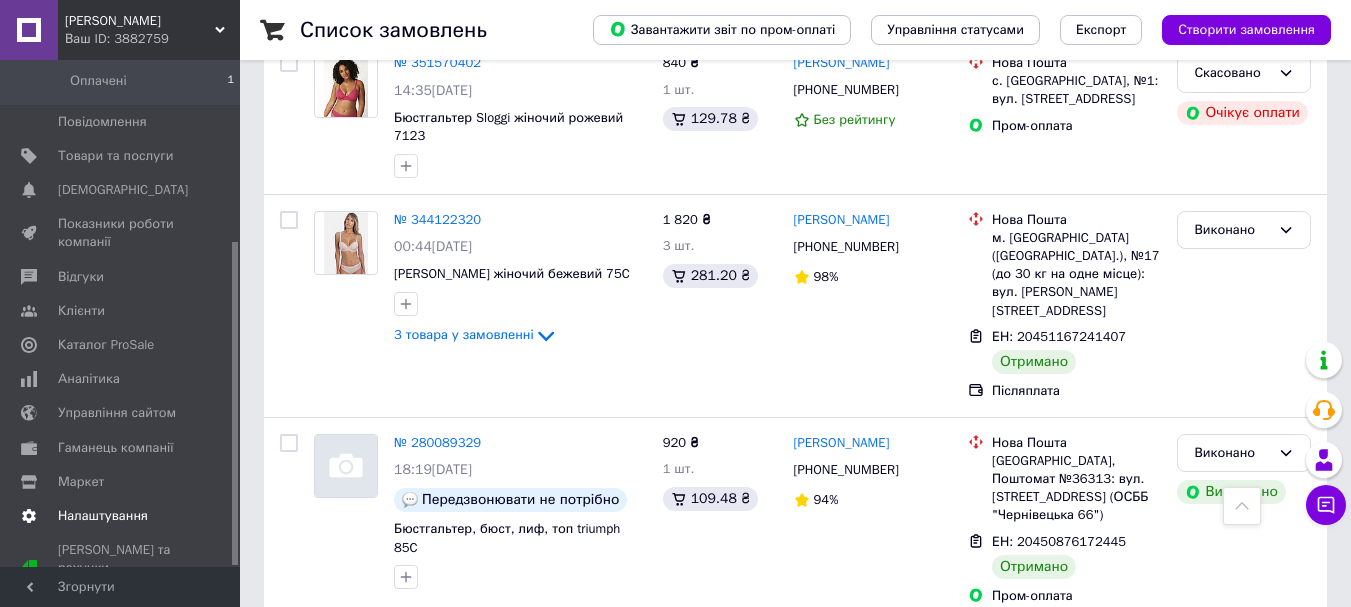 click on "Налаштування" at bounding box center (103, 516) 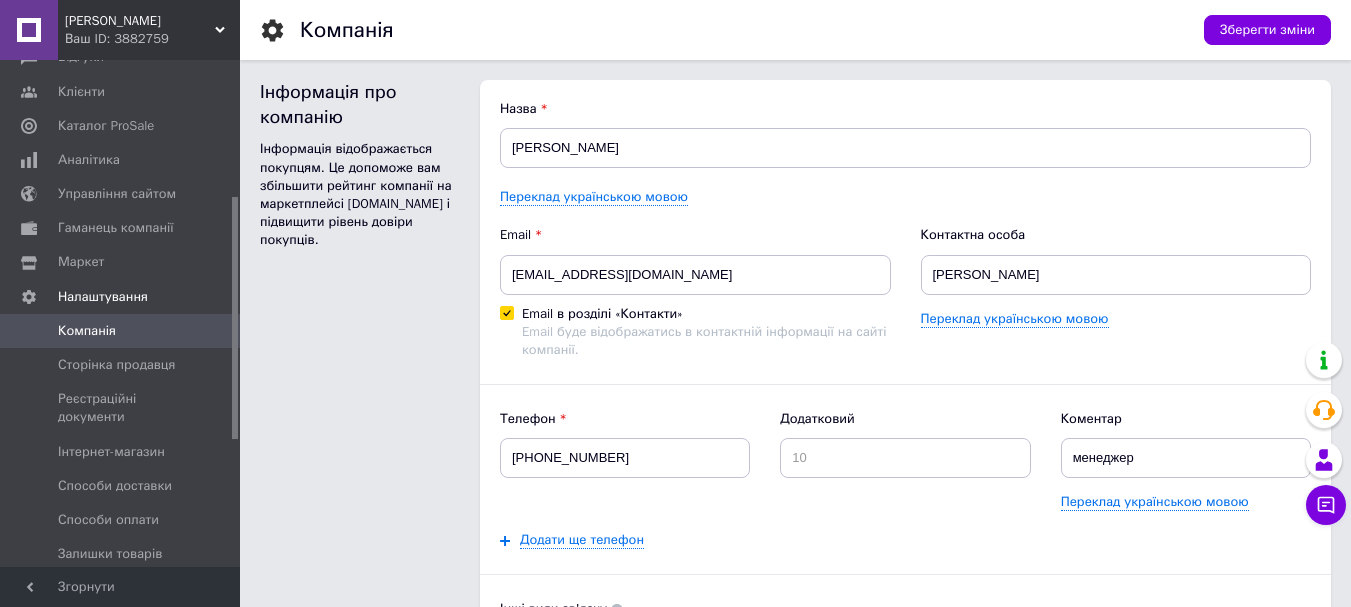scroll, scrollTop: 0, scrollLeft: 0, axis: both 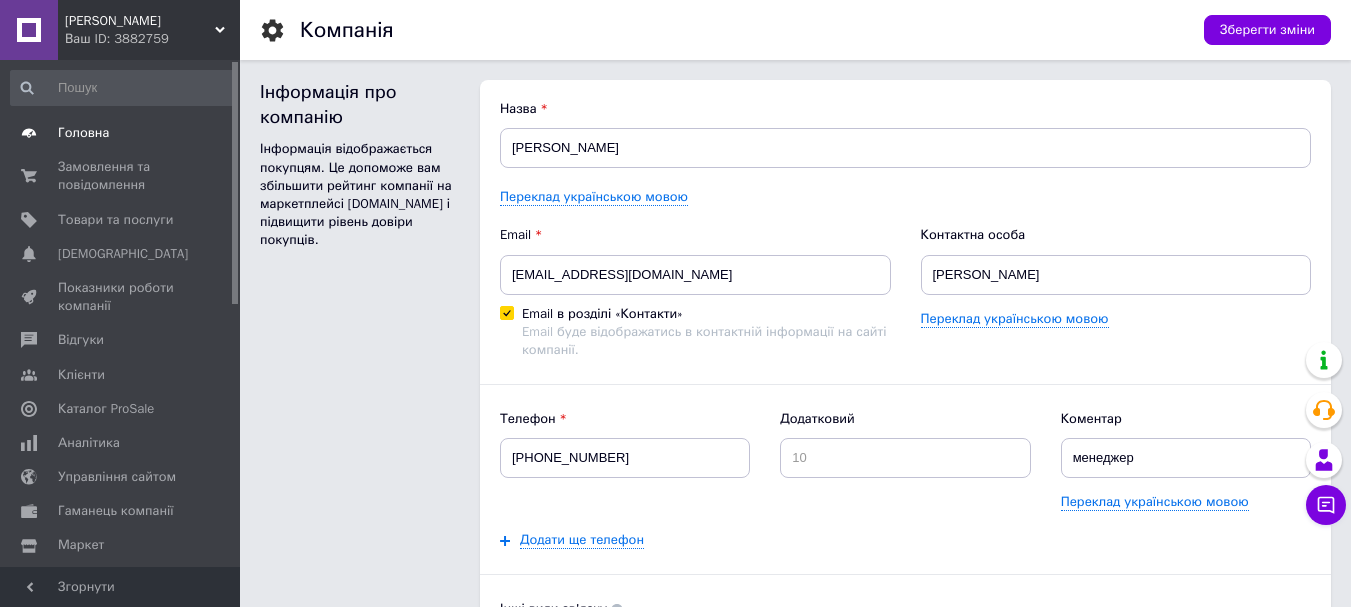 click on "Головна" at bounding box center (83, 133) 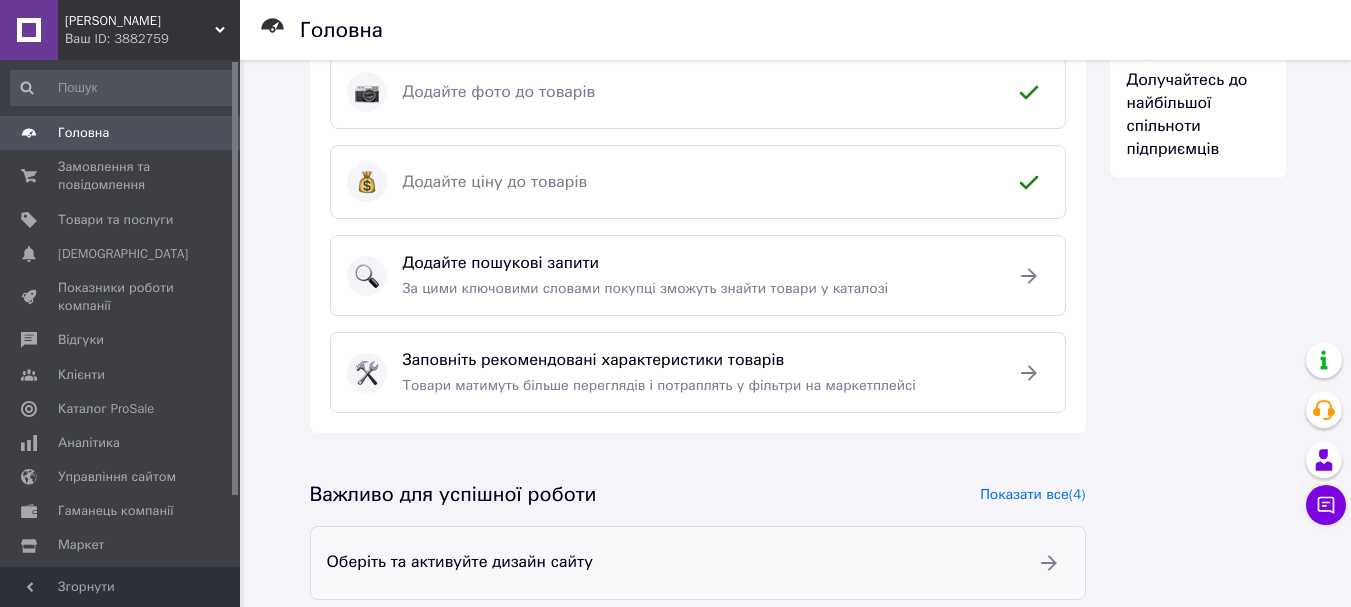 scroll, scrollTop: 560, scrollLeft: 0, axis: vertical 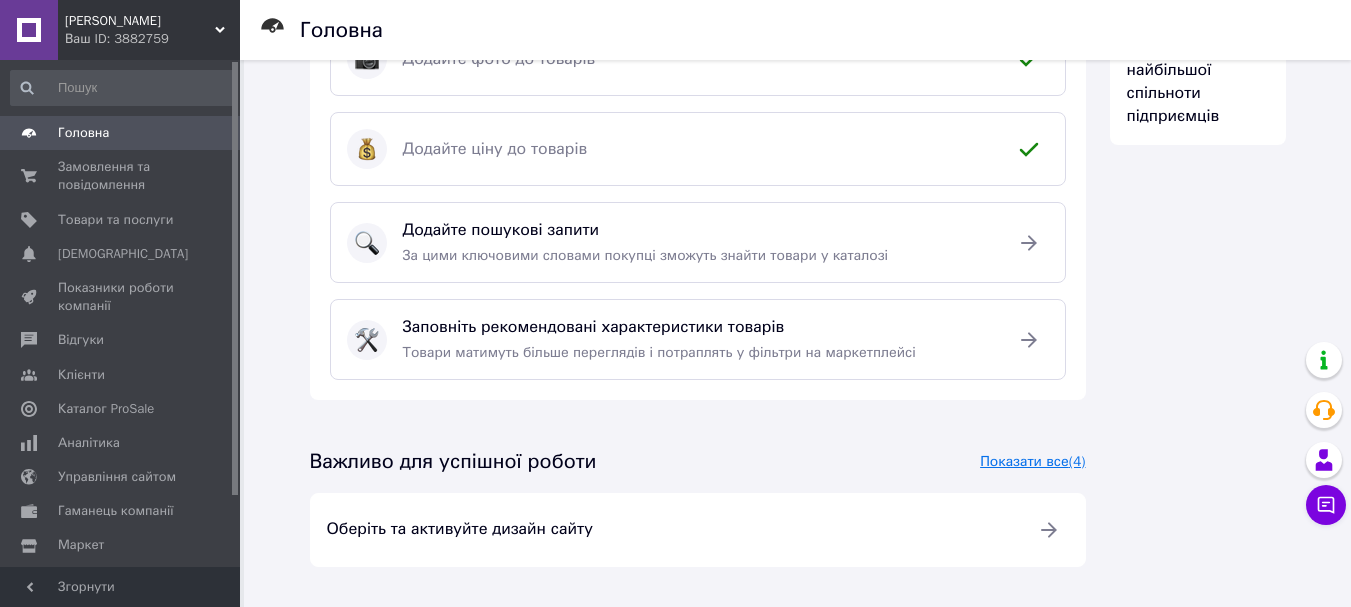 click on "Показати все  (4)" at bounding box center (1032, 461) 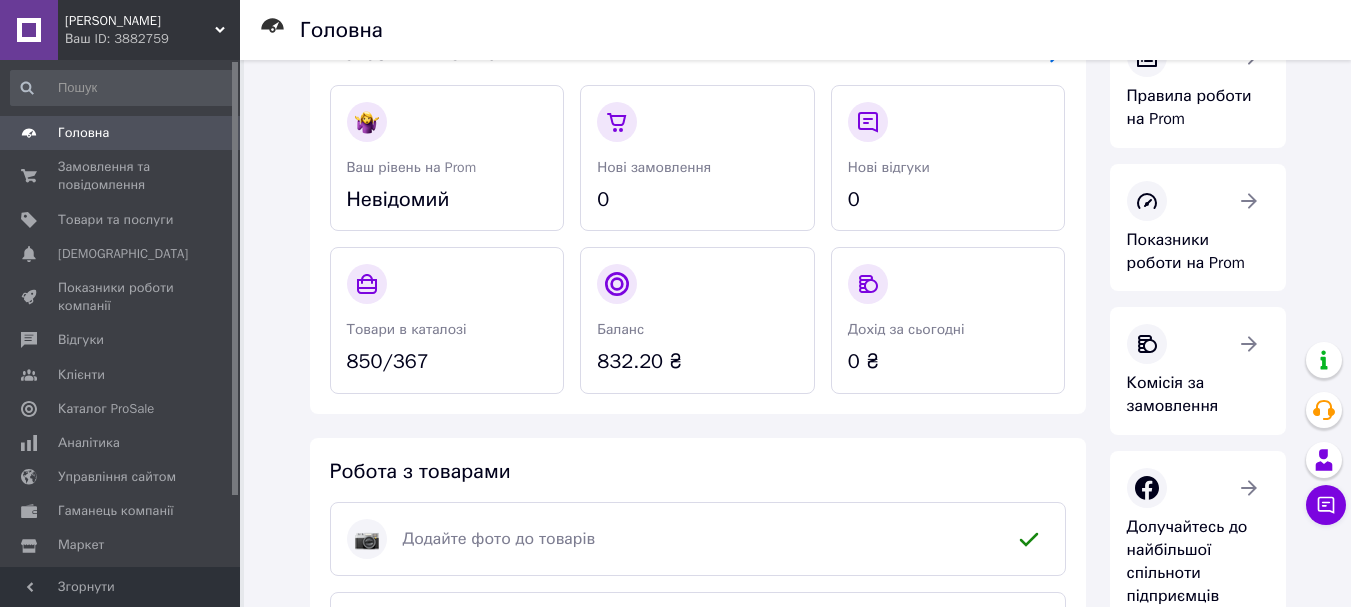 scroll, scrollTop: 0, scrollLeft: 0, axis: both 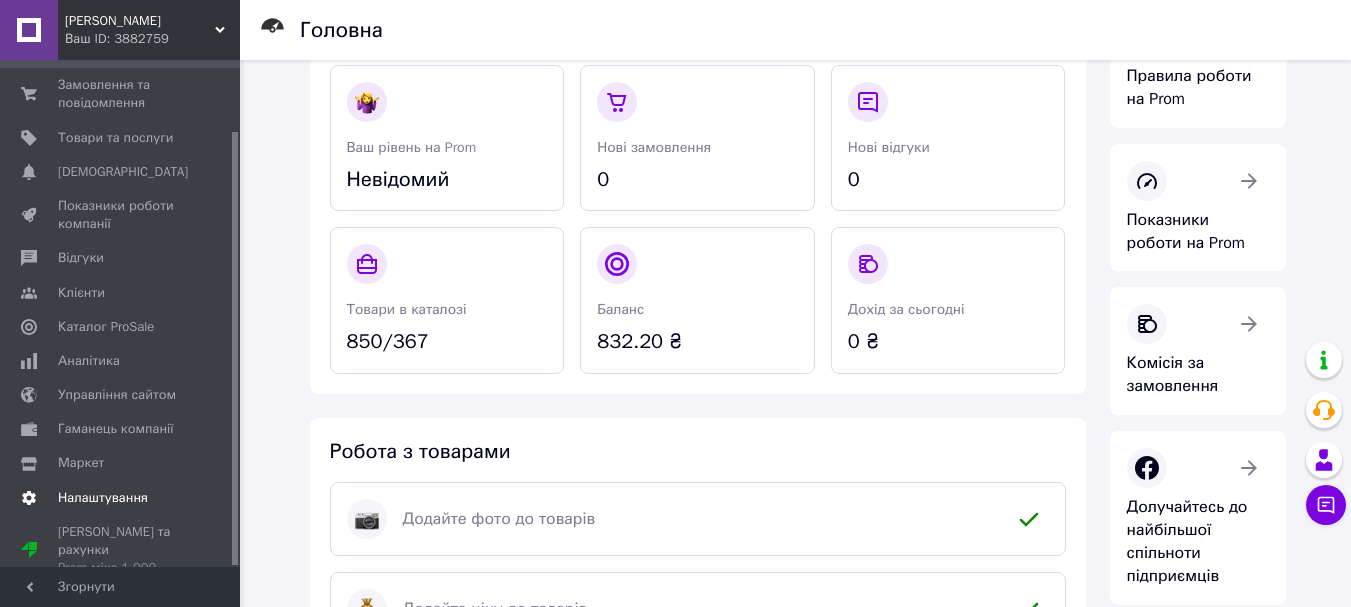 click on "Налаштування" at bounding box center (103, 498) 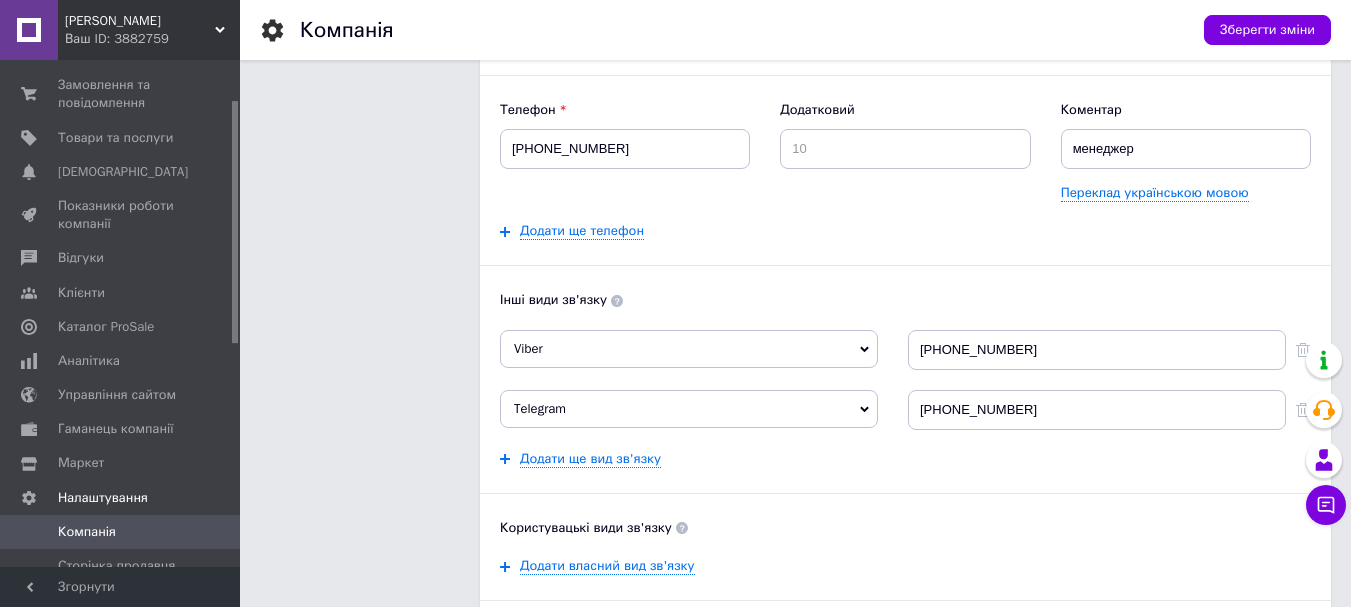 scroll, scrollTop: 300, scrollLeft: 0, axis: vertical 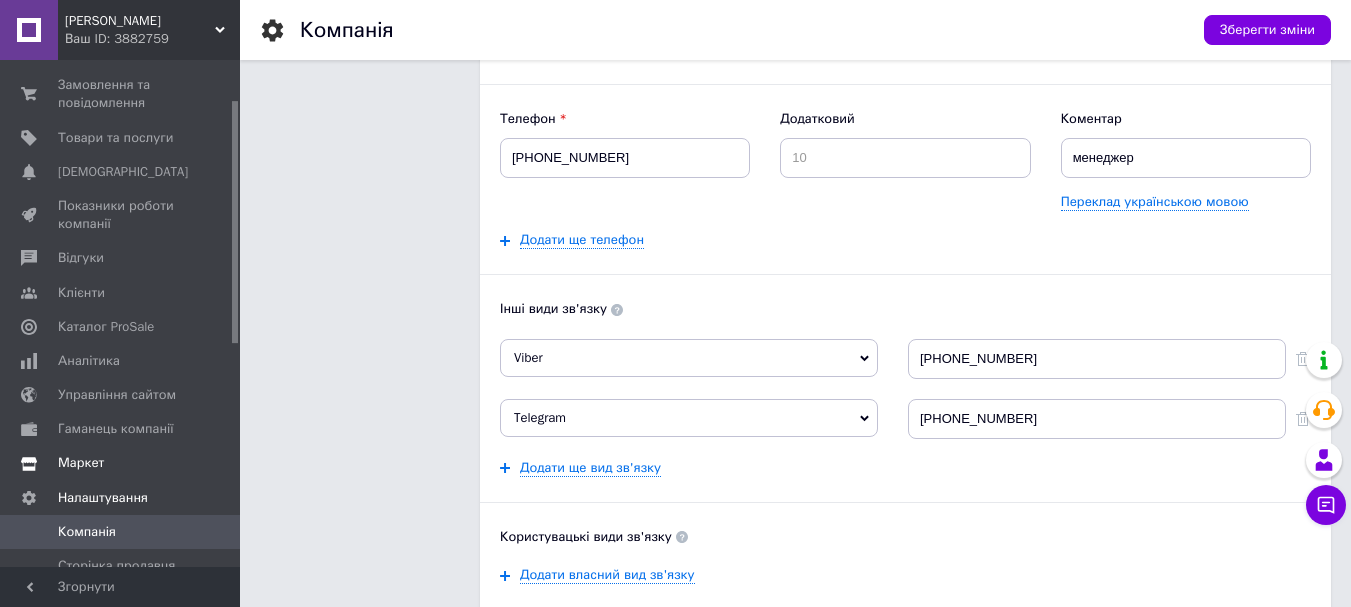 click on "Маркет" at bounding box center (81, 463) 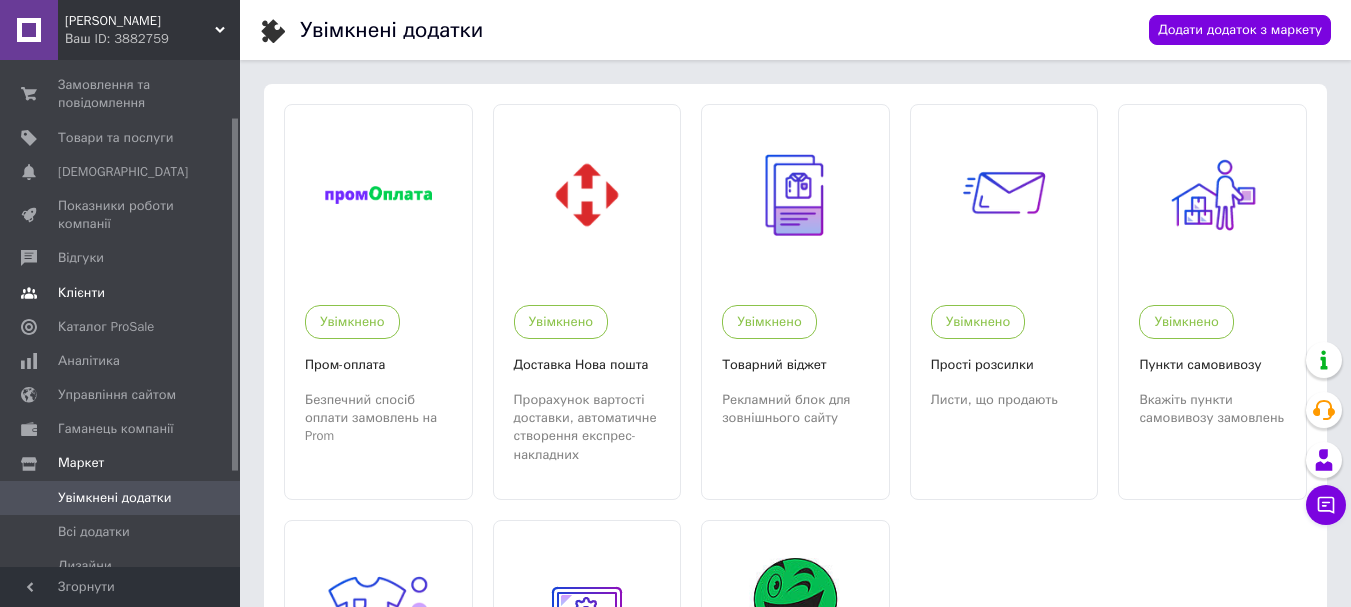 click on "Клієнти" at bounding box center [81, 293] 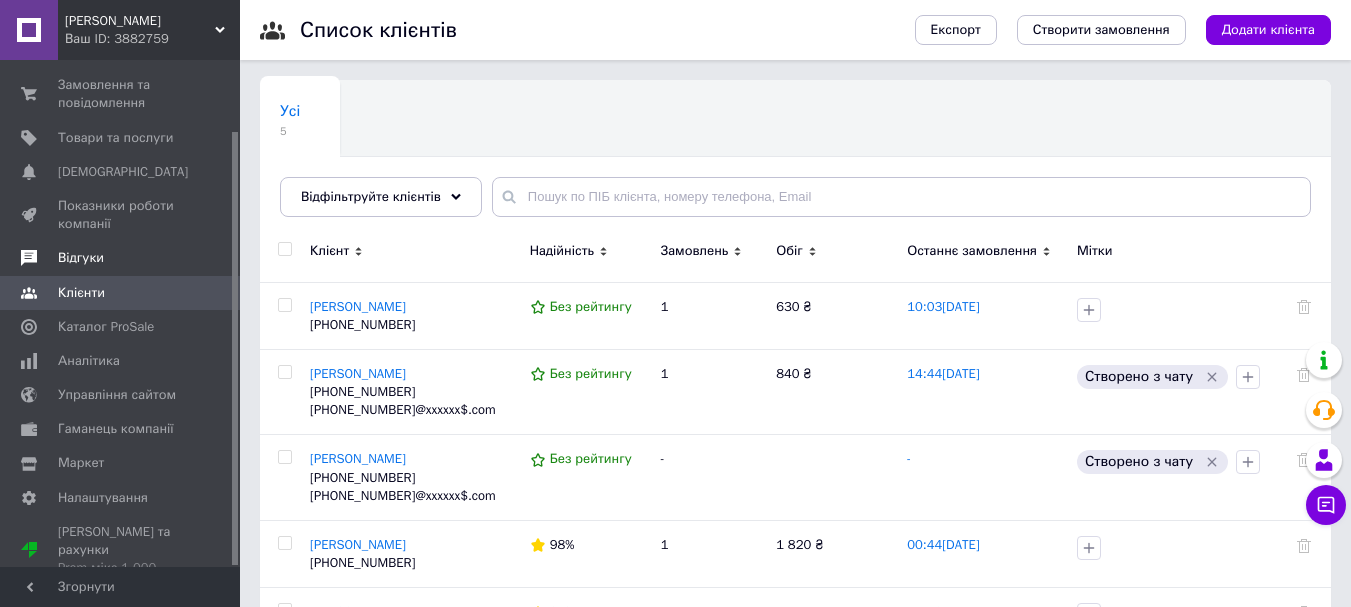 click on "Відгуки" at bounding box center [81, 258] 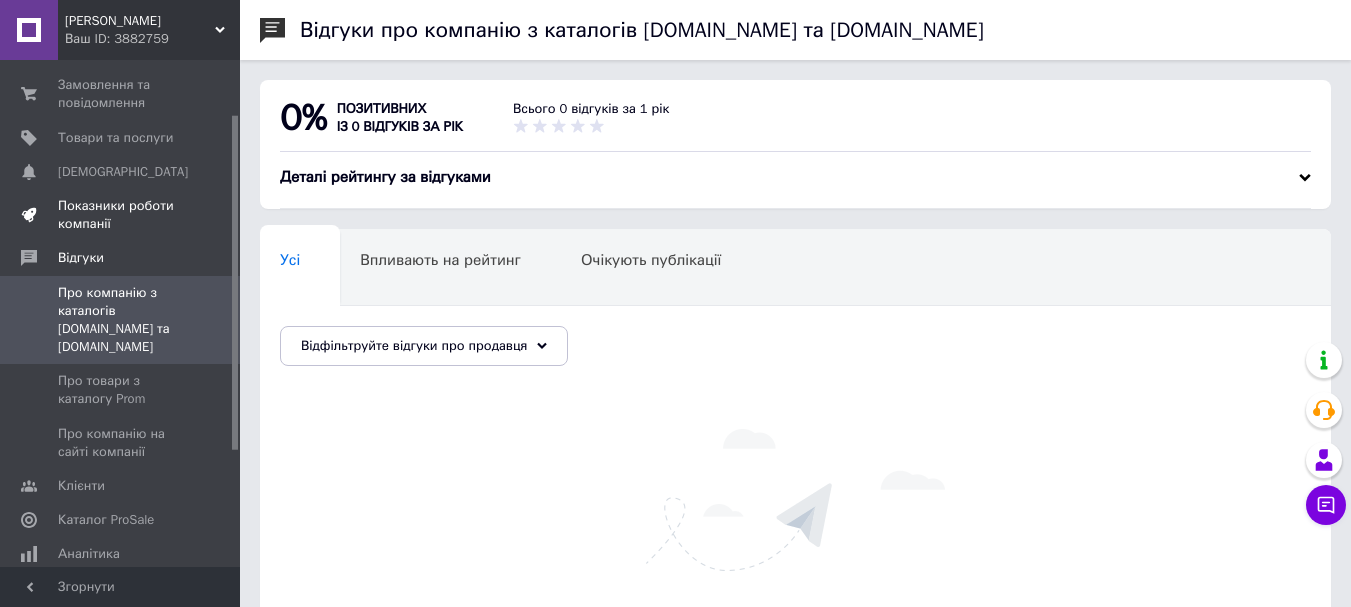 click on "Показники роботи компанії" at bounding box center (121, 215) 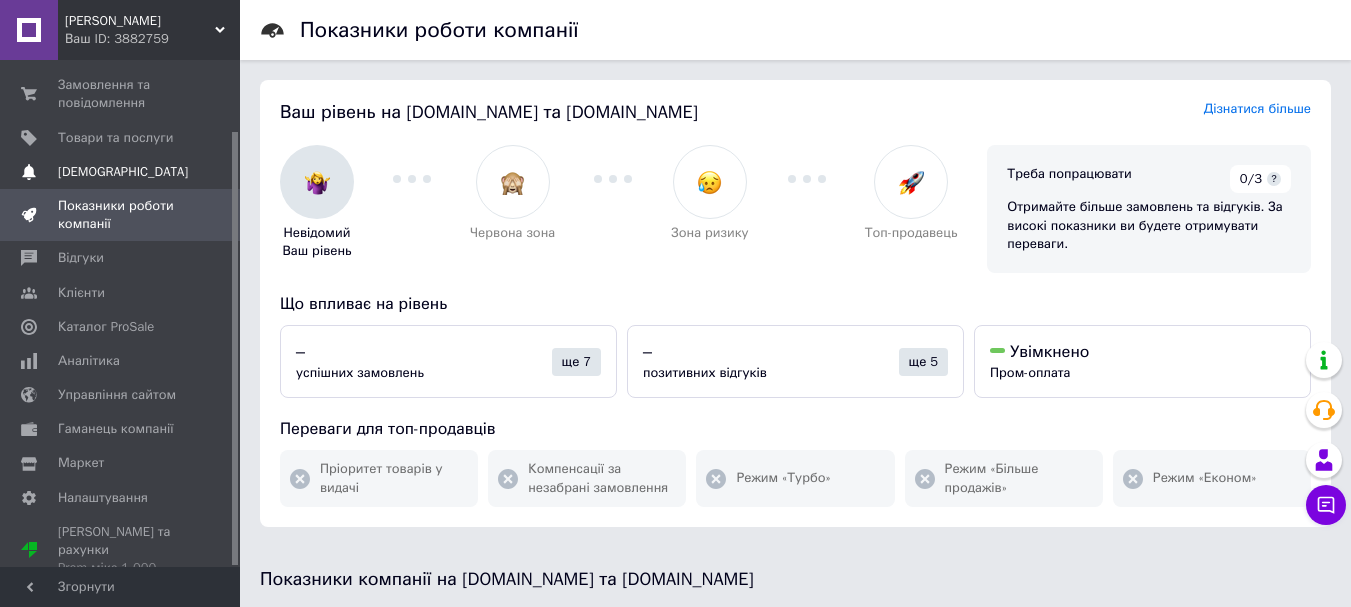 click on "[DEMOGRAPHIC_DATA]" at bounding box center [123, 172] 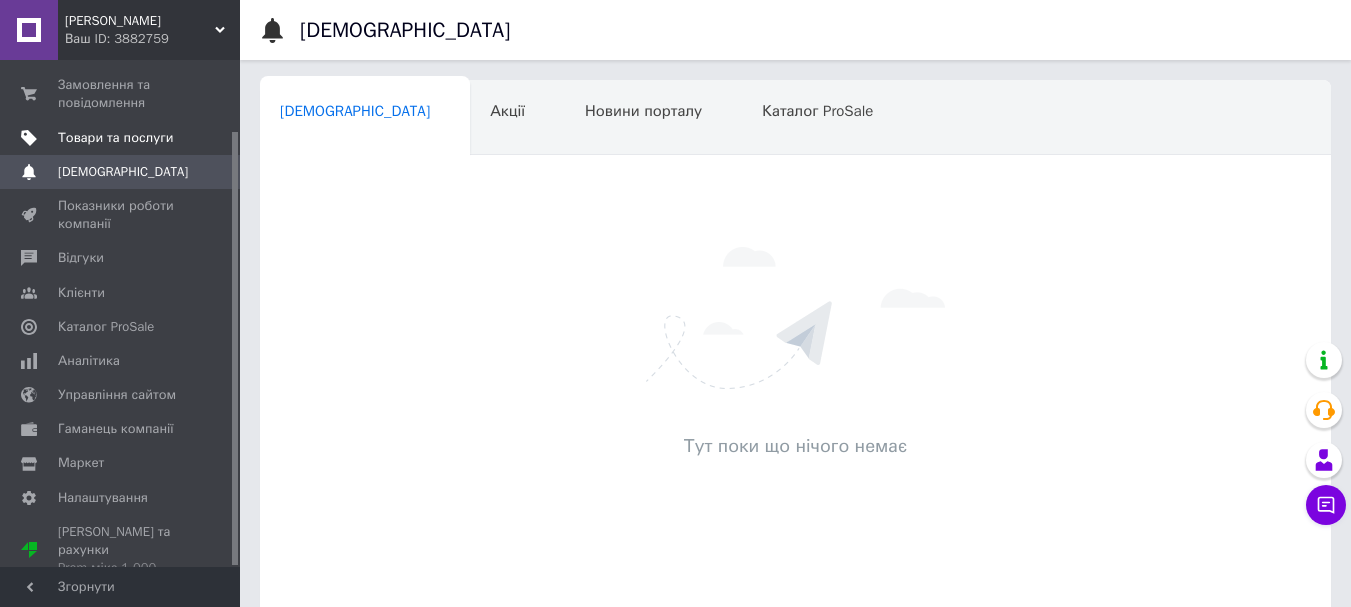 click on "Товари та послуги" at bounding box center (115, 138) 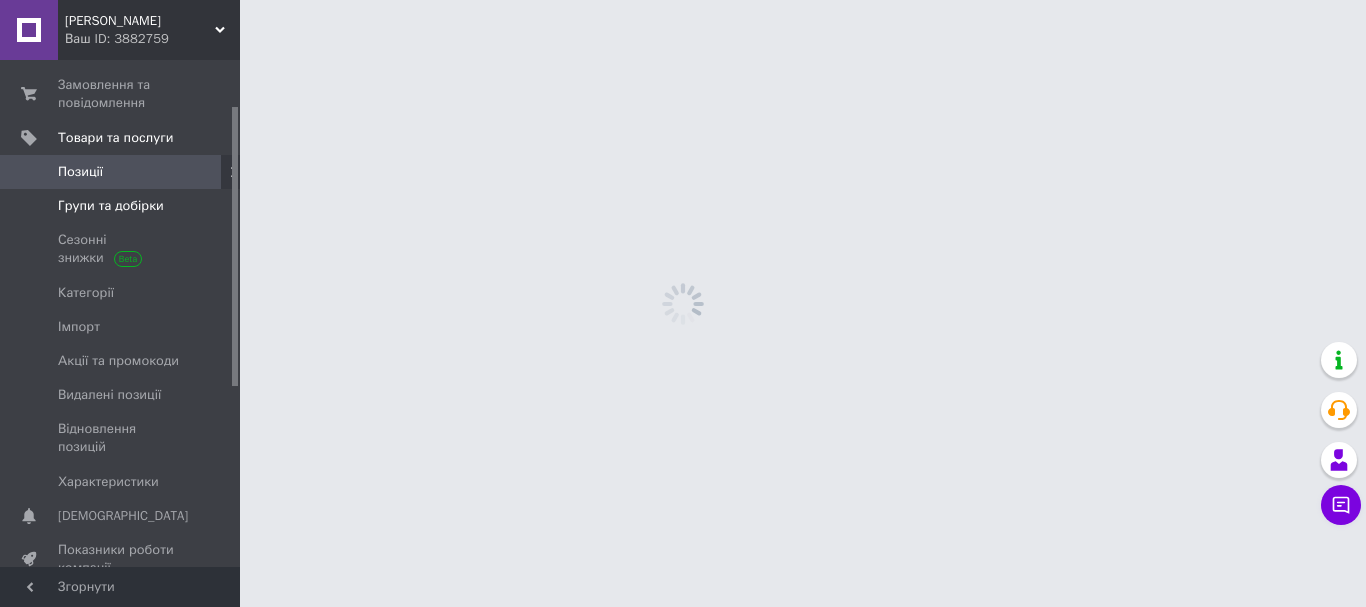 click on "Групи та добірки" at bounding box center (111, 206) 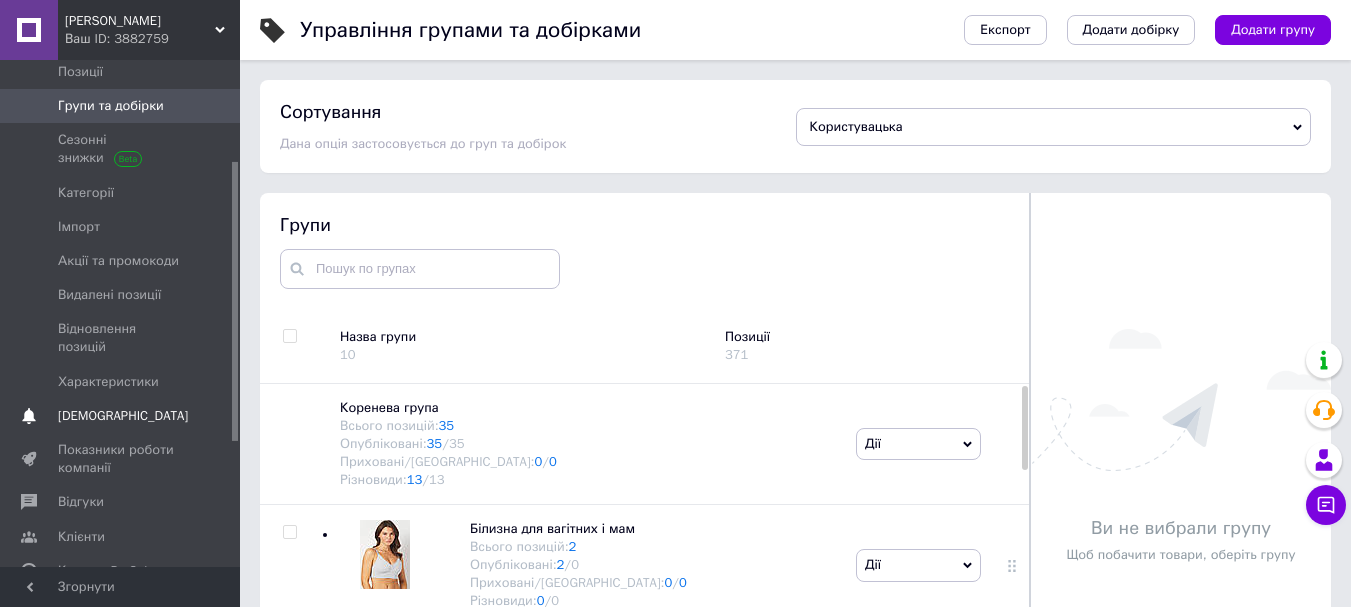 click on "[DEMOGRAPHIC_DATA]" at bounding box center (123, 416) 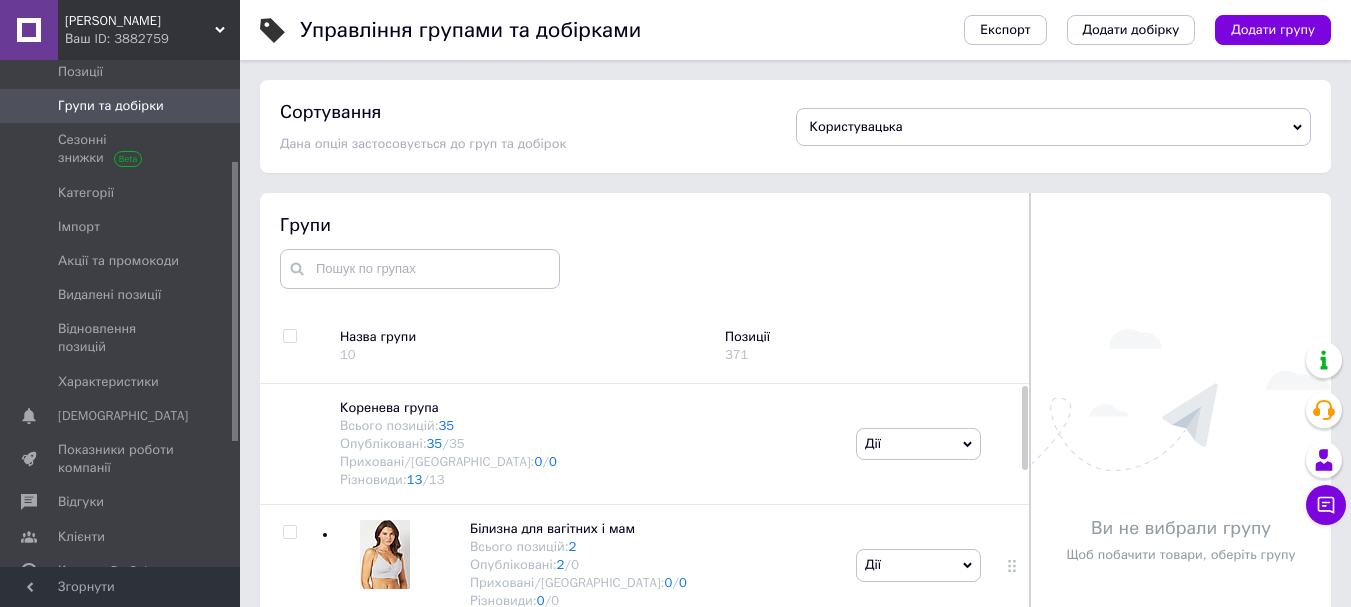 scroll, scrollTop: 82, scrollLeft: 0, axis: vertical 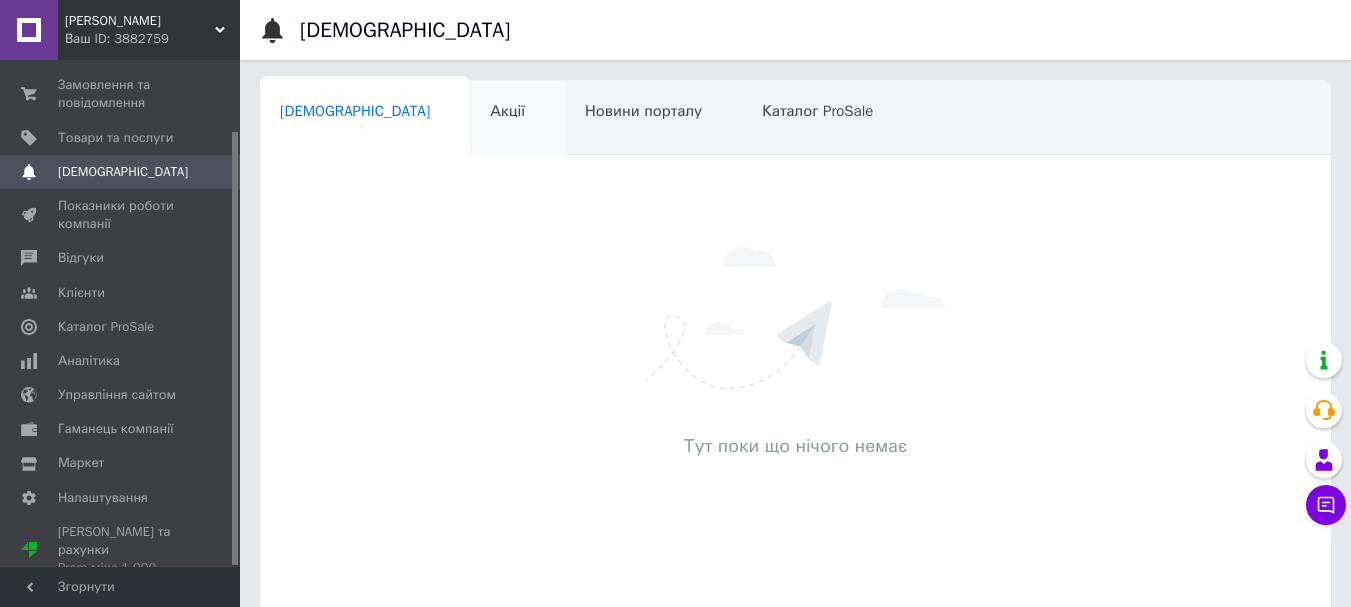 click on "Акції" at bounding box center [507, 111] 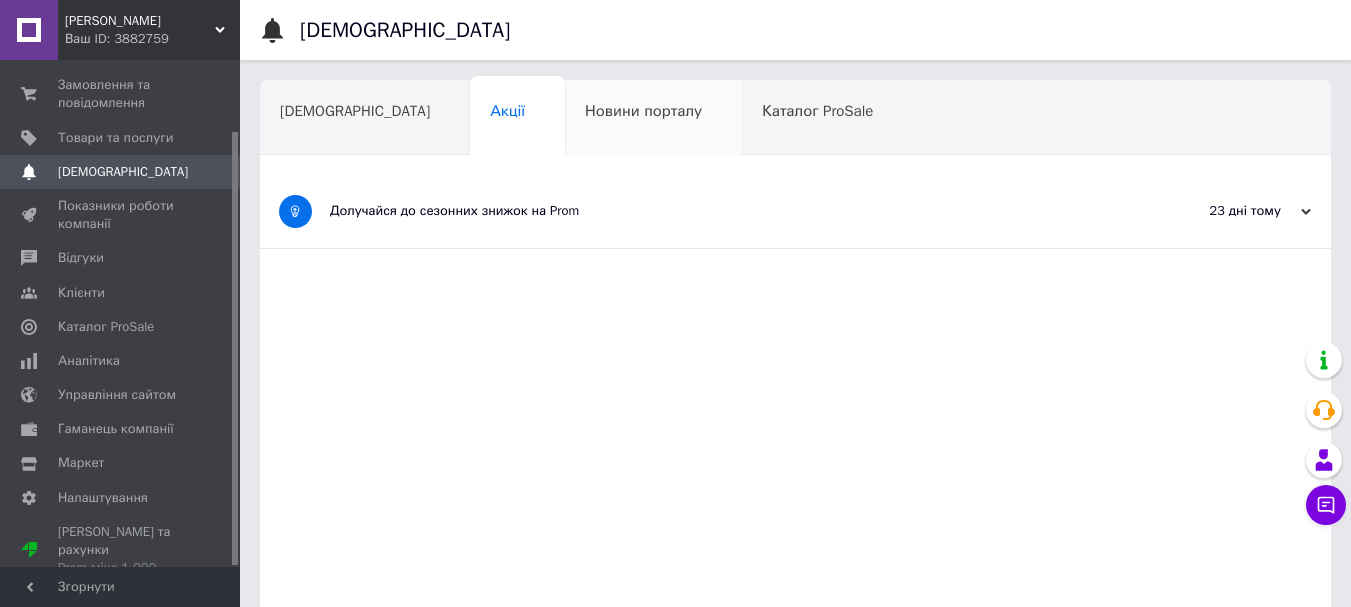 click on "Новини порталу" at bounding box center (643, 111) 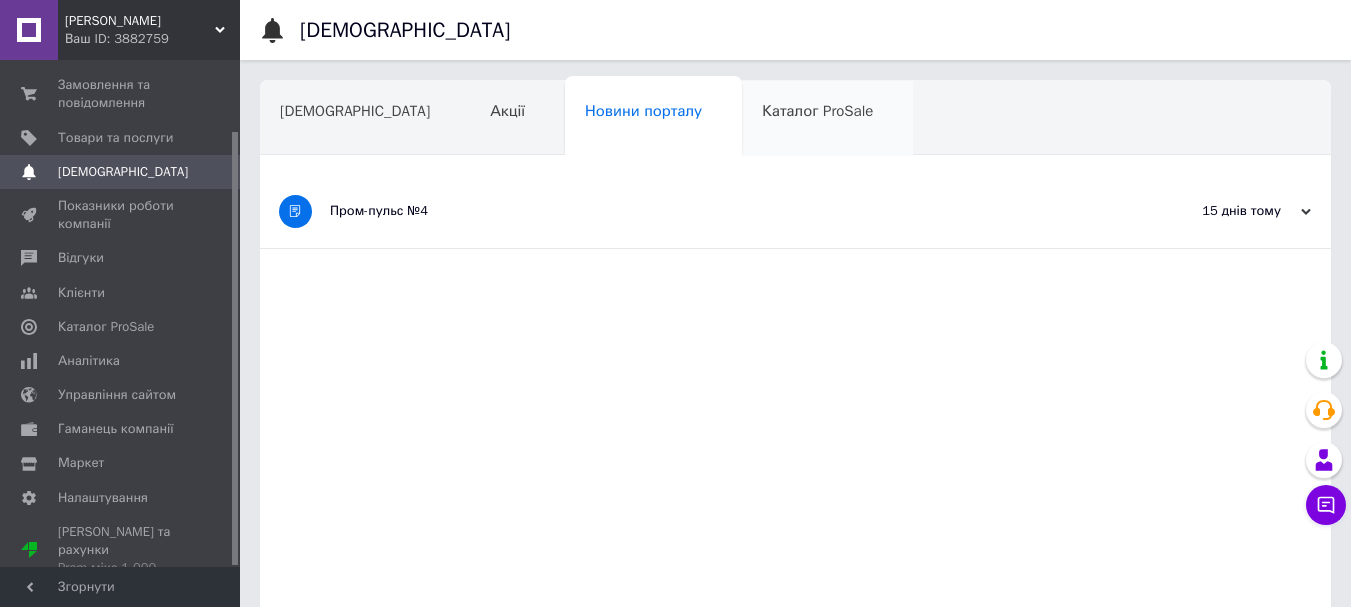 click on "Каталог ProSale" at bounding box center (817, 111) 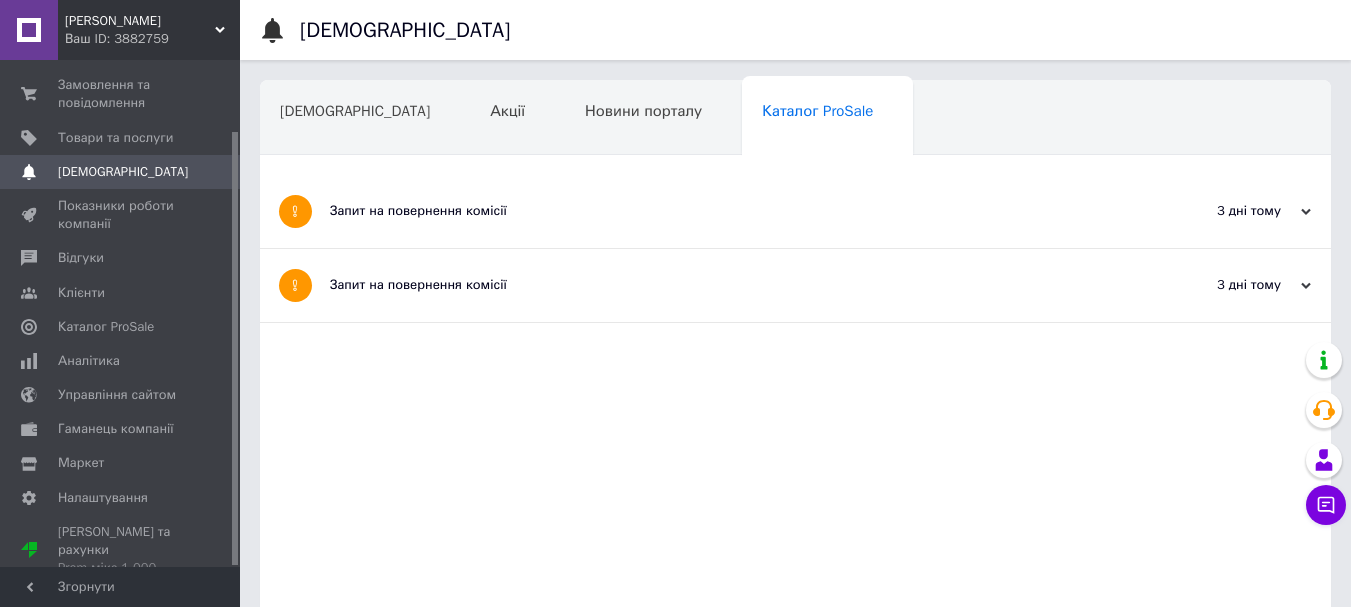 click on "Навчання та заходи" at bounding box center [351, 187] 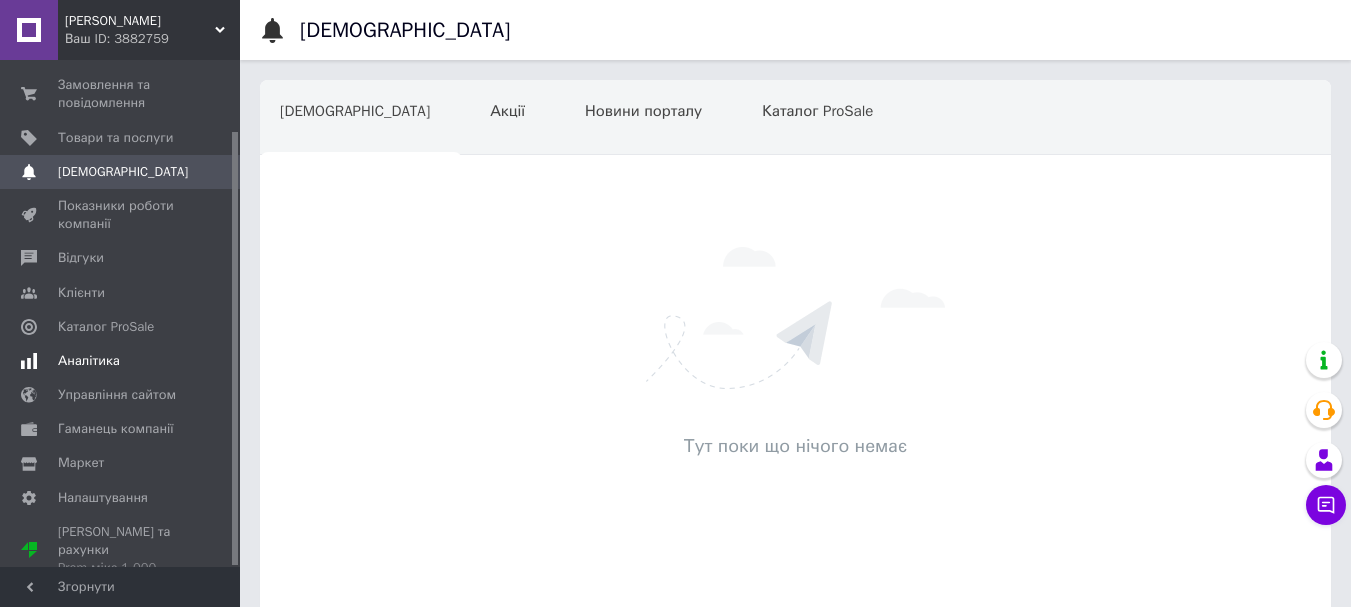 click on "Аналітика" at bounding box center [89, 361] 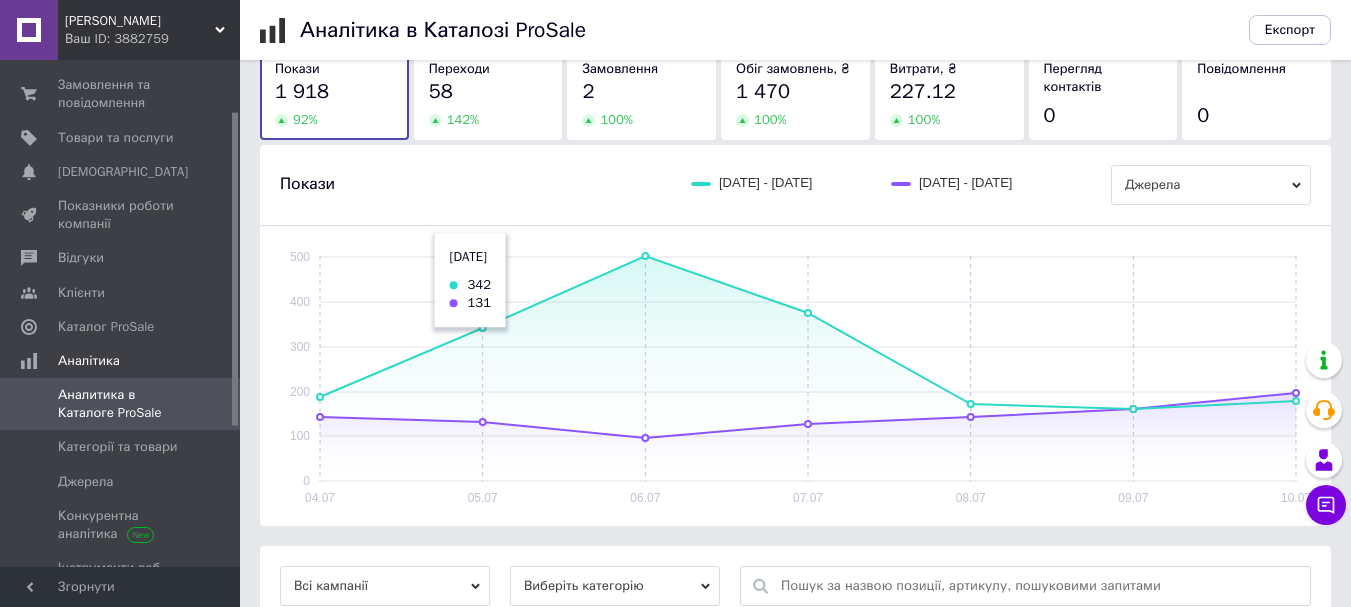 scroll, scrollTop: 200, scrollLeft: 0, axis: vertical 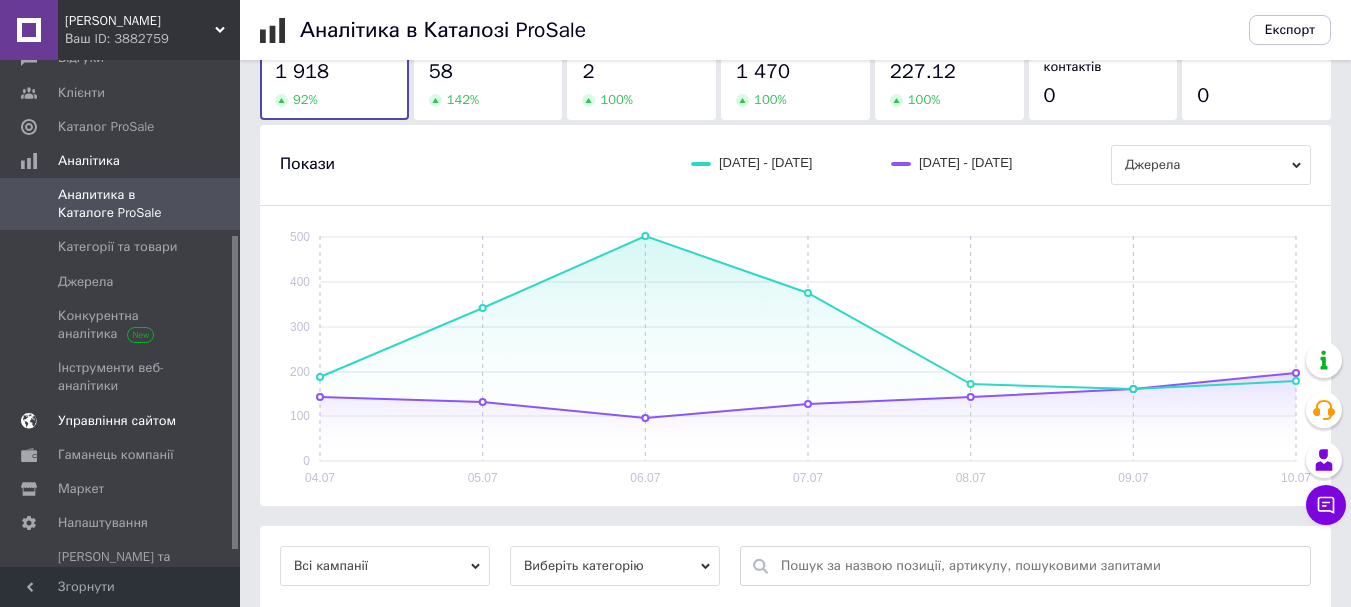 click on "Управління сайтом" at bounding box center (117, 421) 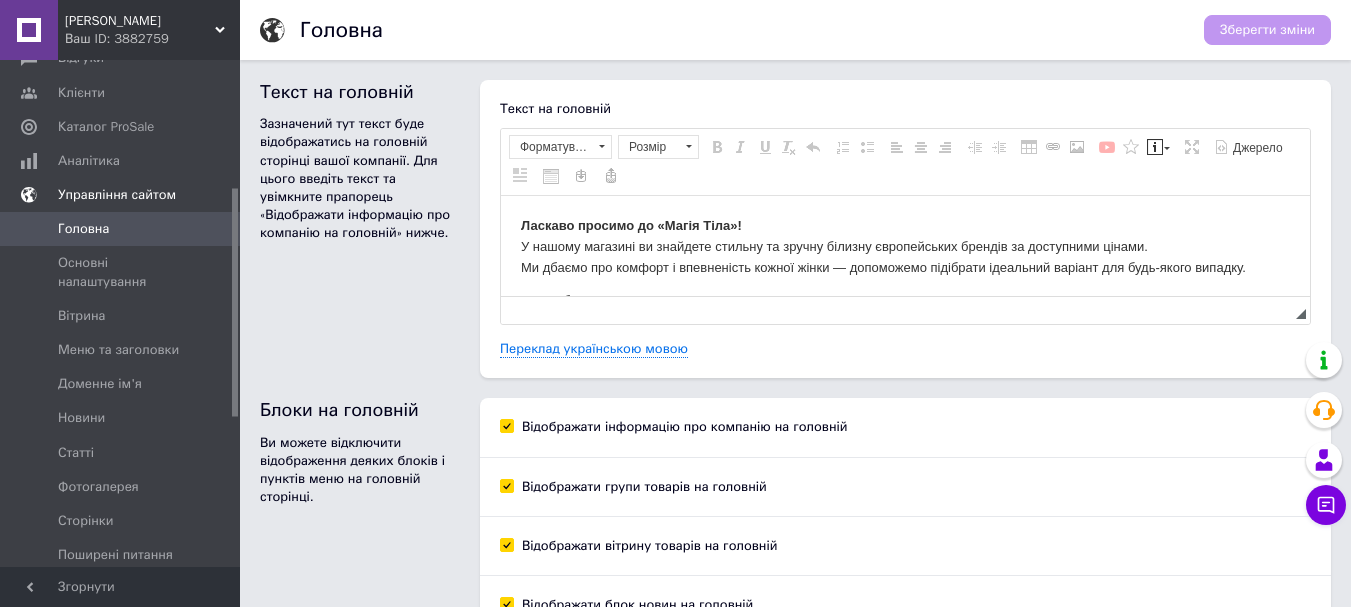 scroll, scrollTop: 0, scrollLeft: 0, axis: both 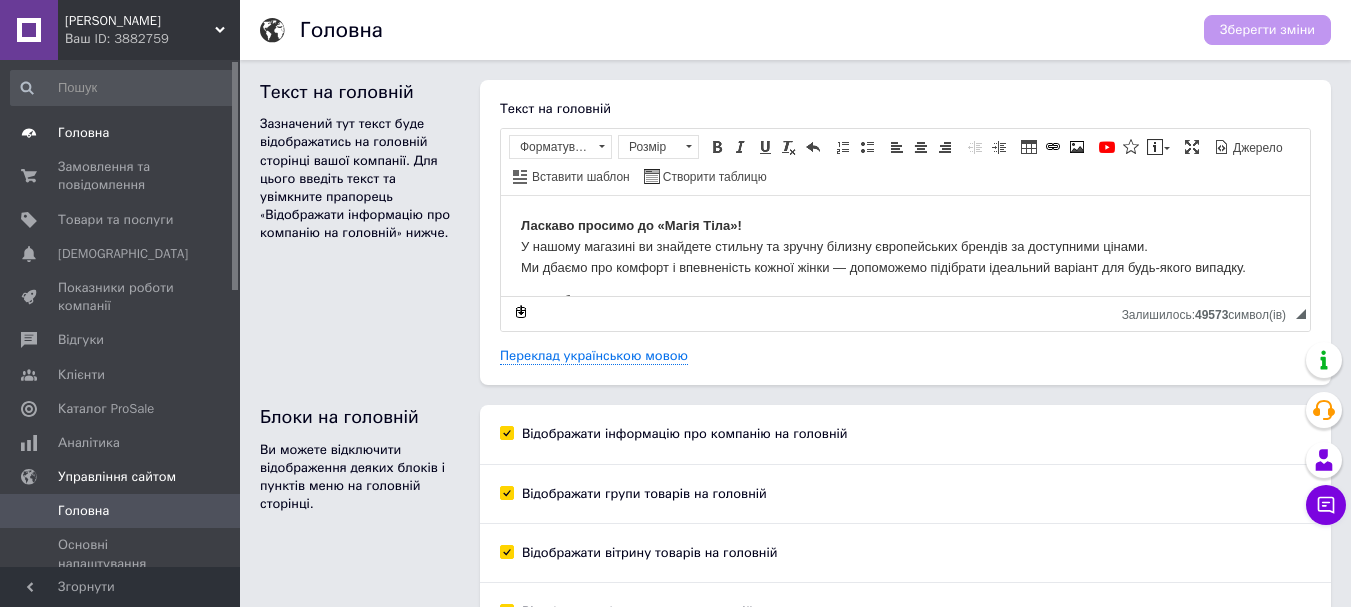 click on "Головна" at bounding box center (83, 133) 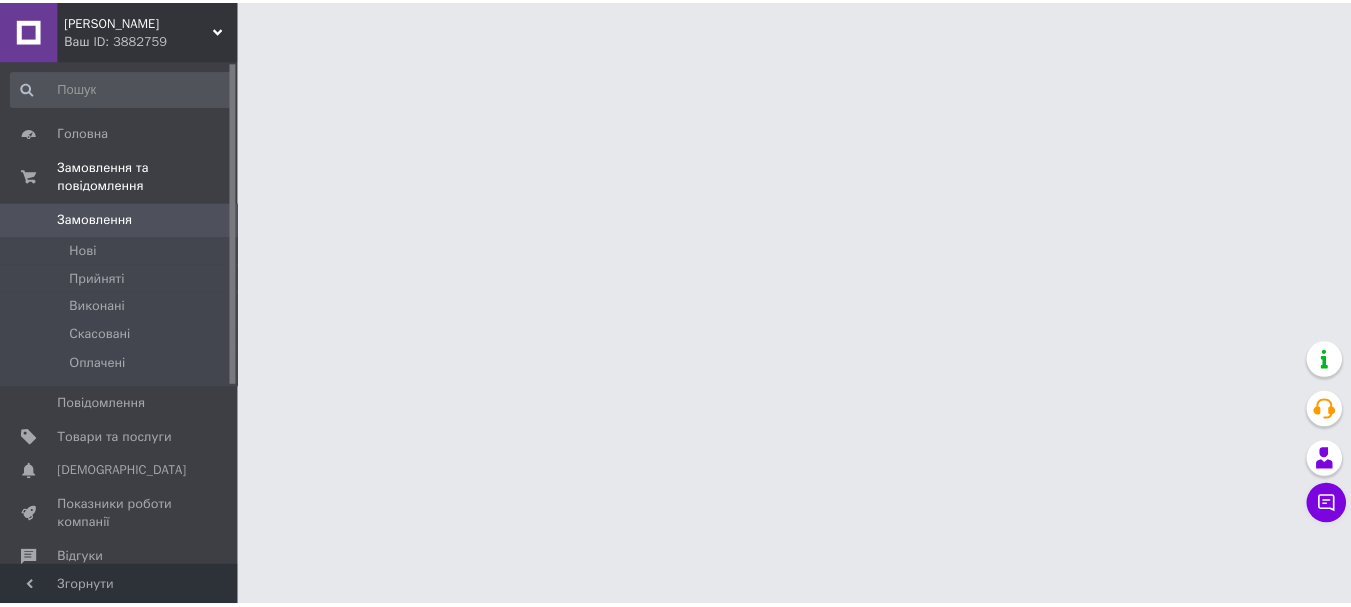 scroll, scrollTop: 0, scrollLeft: 0, axis: both 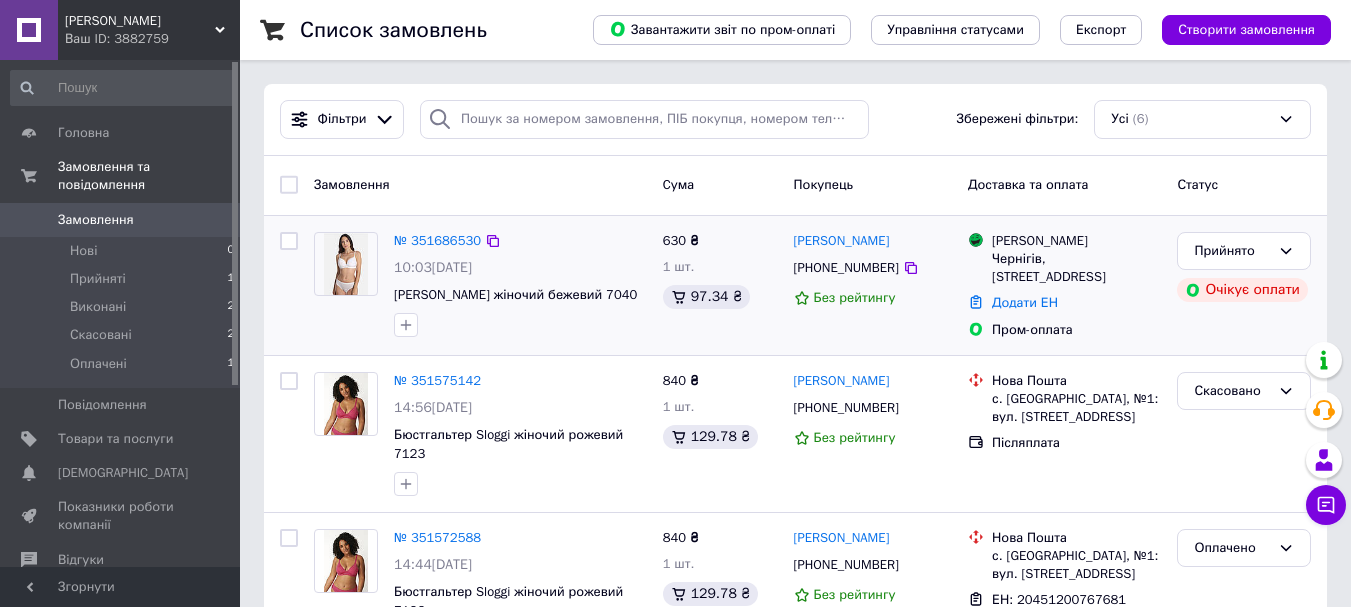 click on "№ 351686530 10:03[DATE] Бюстгальтер Sassa жіночий бежевий 7040" at bounding box center [520, 284] 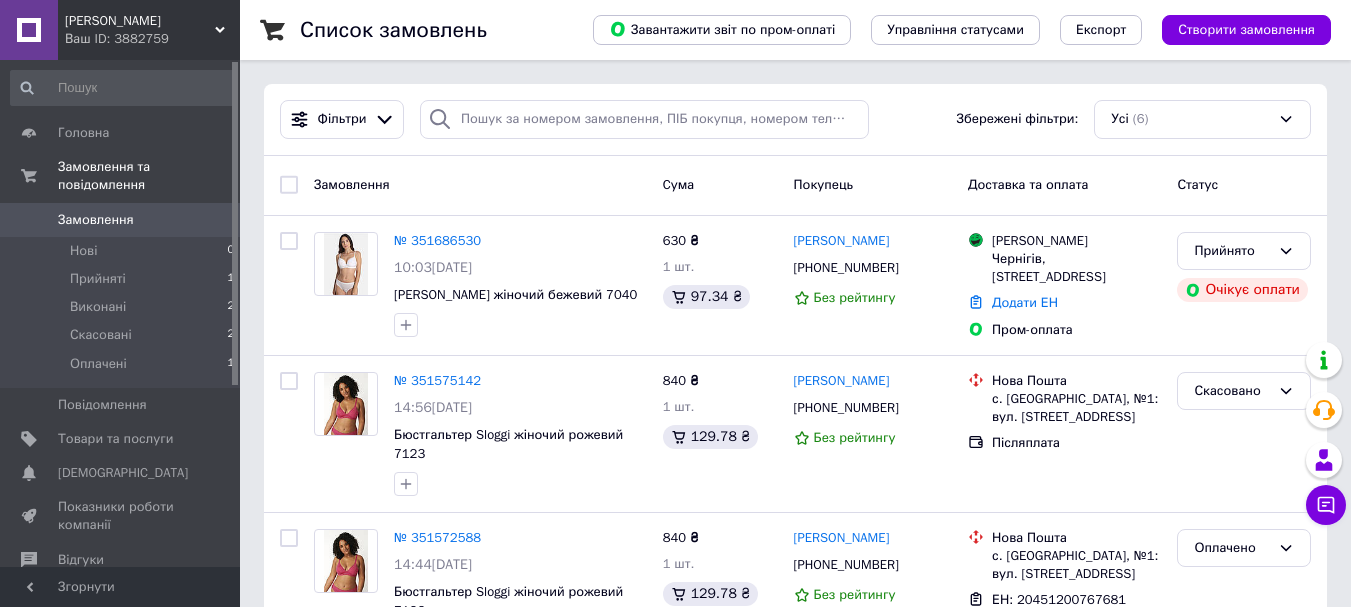 click on "№ 351686530" at bounding box center [437, 240] 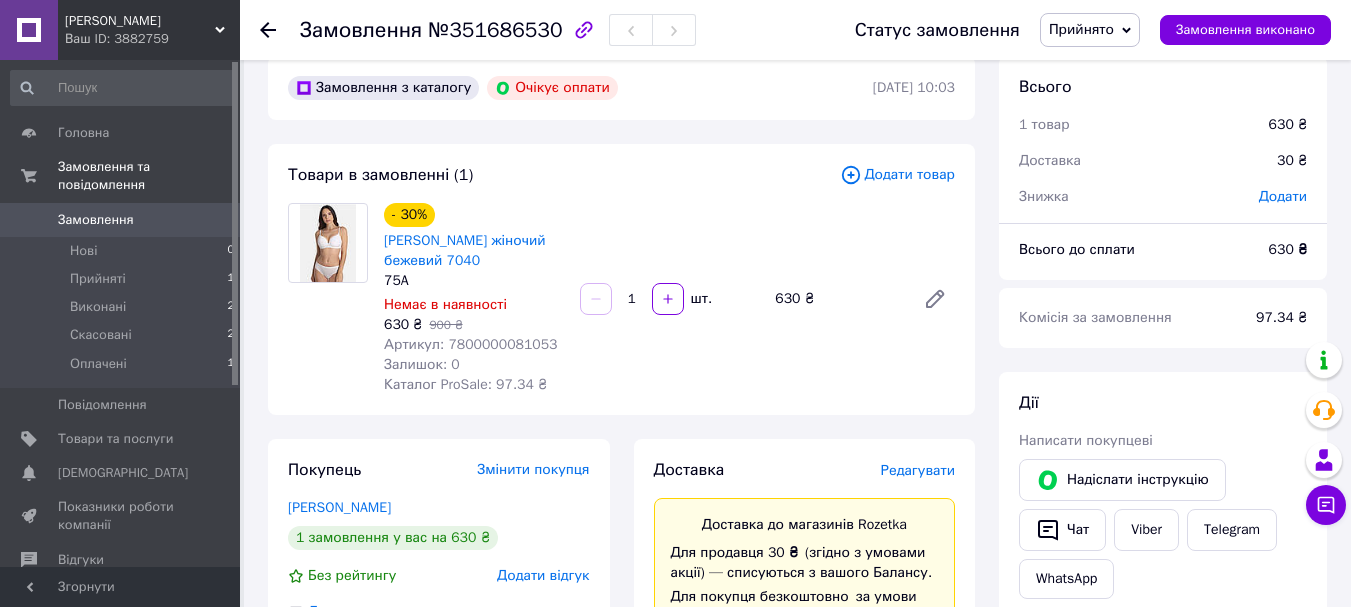 scroll, scrollTop: 0, scrollLeft: 0, axis: both 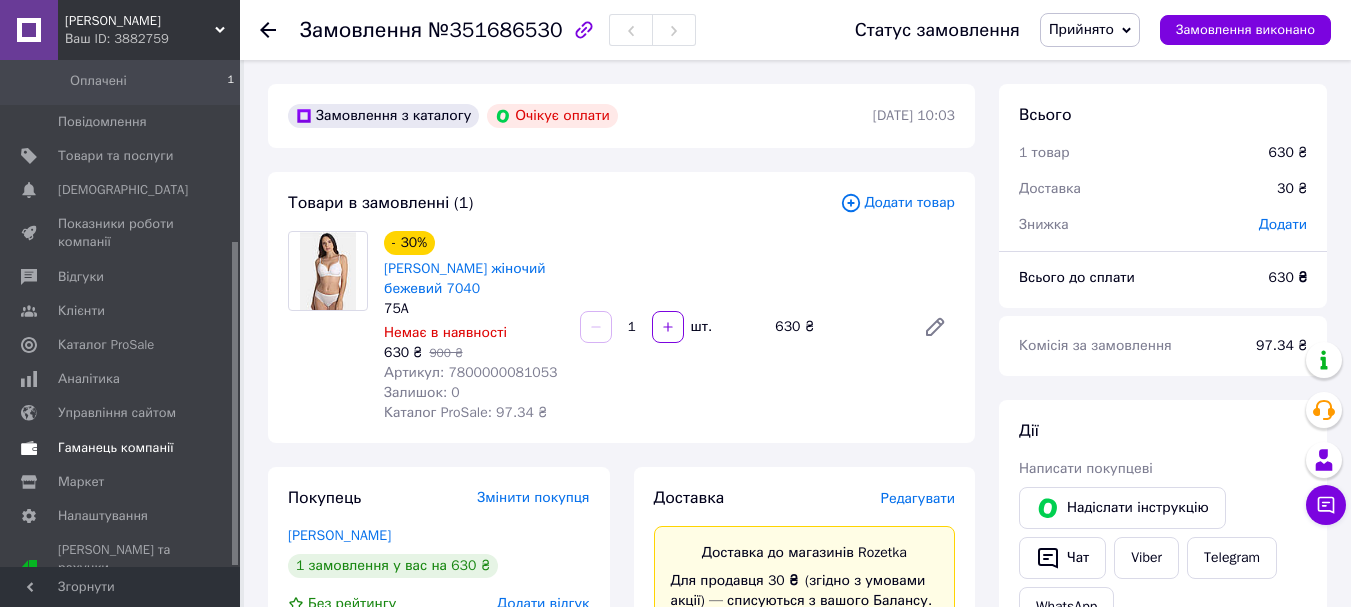 click on "Гаманець компанії" at bounding box center (116, 448) 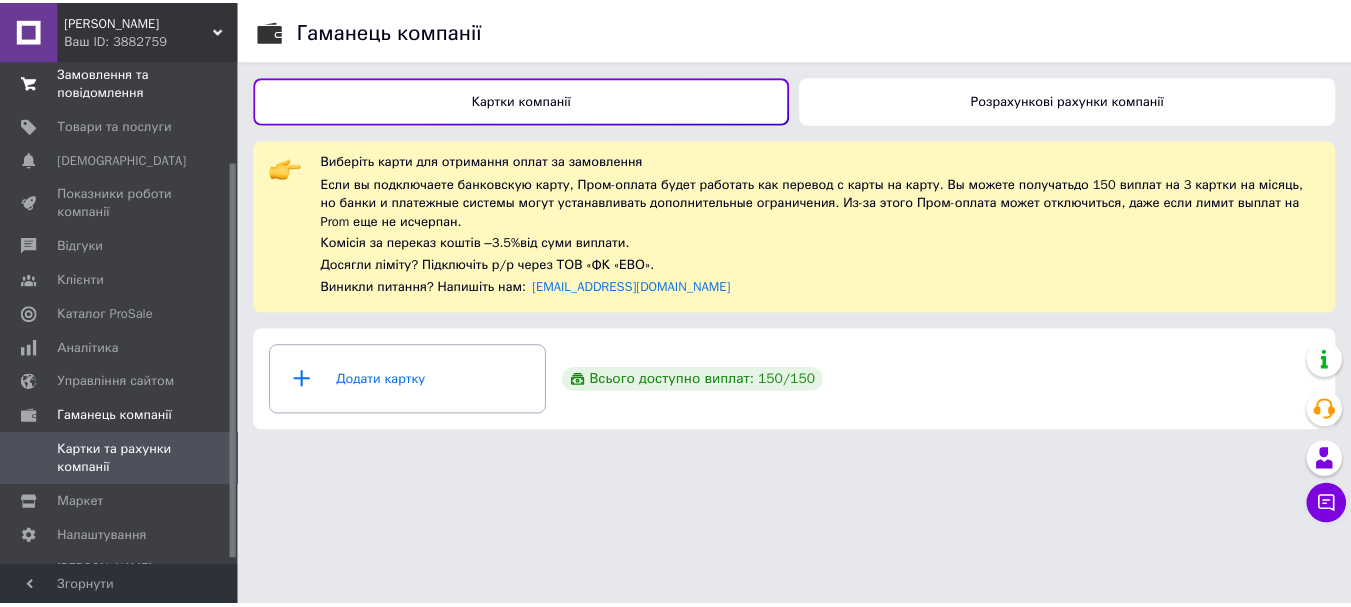 scroll, scrollTop: 0, scrollLeft: 0, axis: both 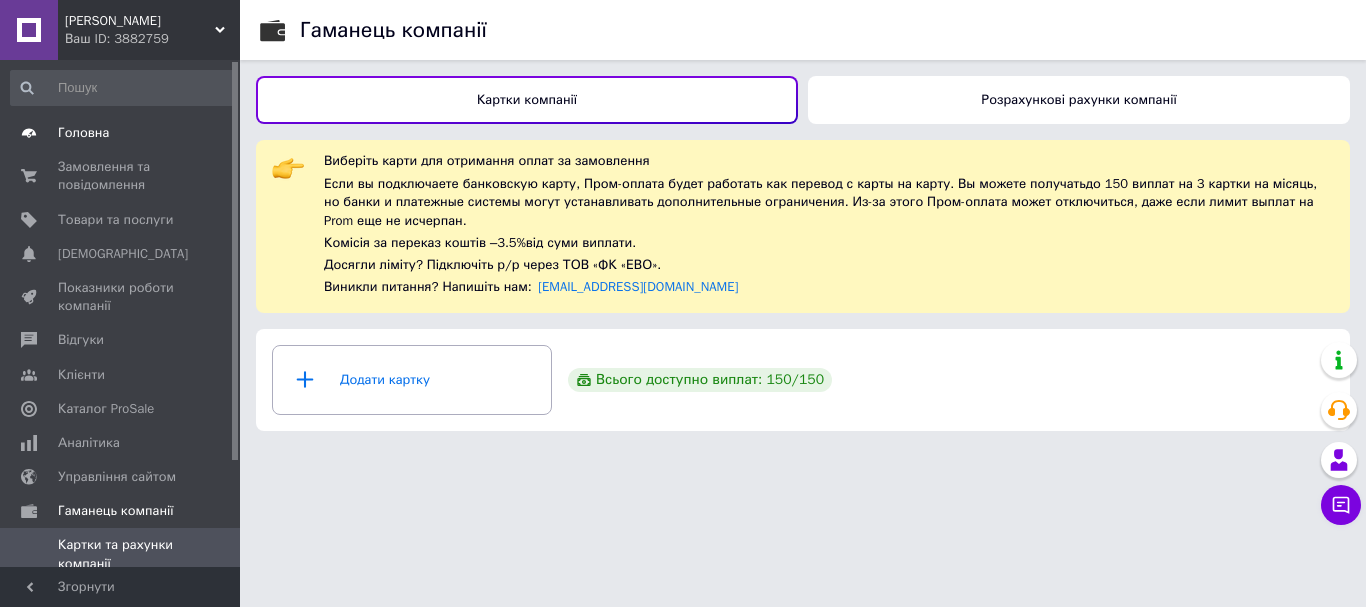 click on "Головна" at bounding box center (83, 133) 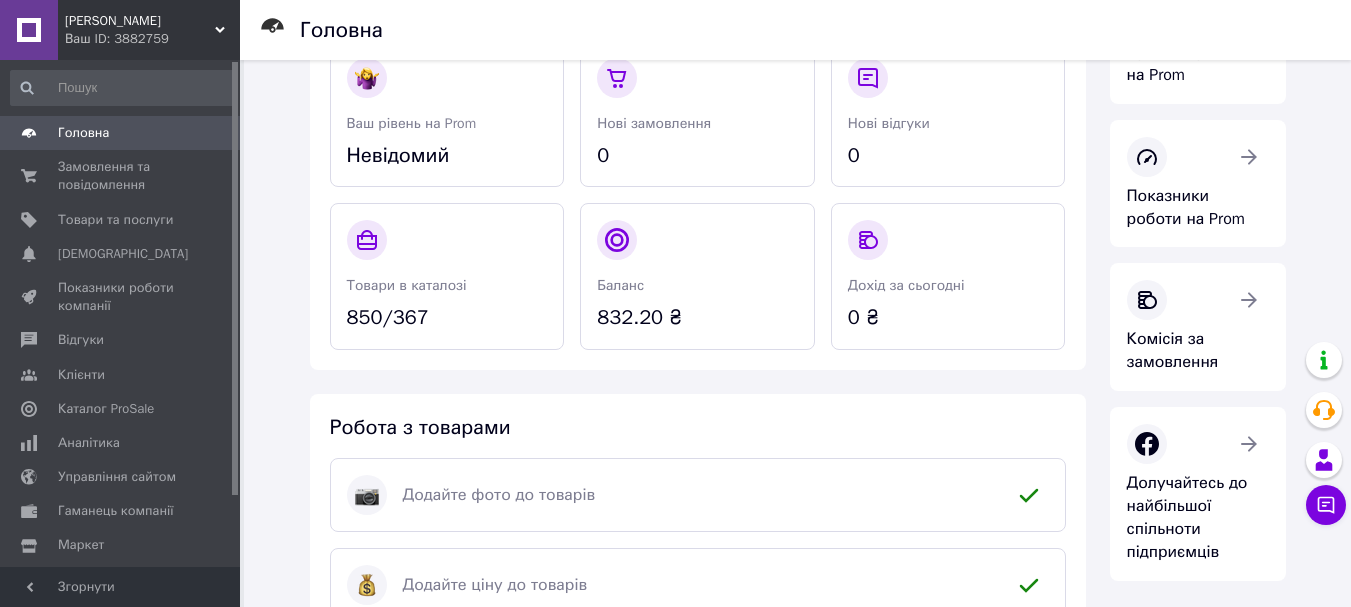 scroll, scrollTop: 0, scrollLeft: 0, axis: both 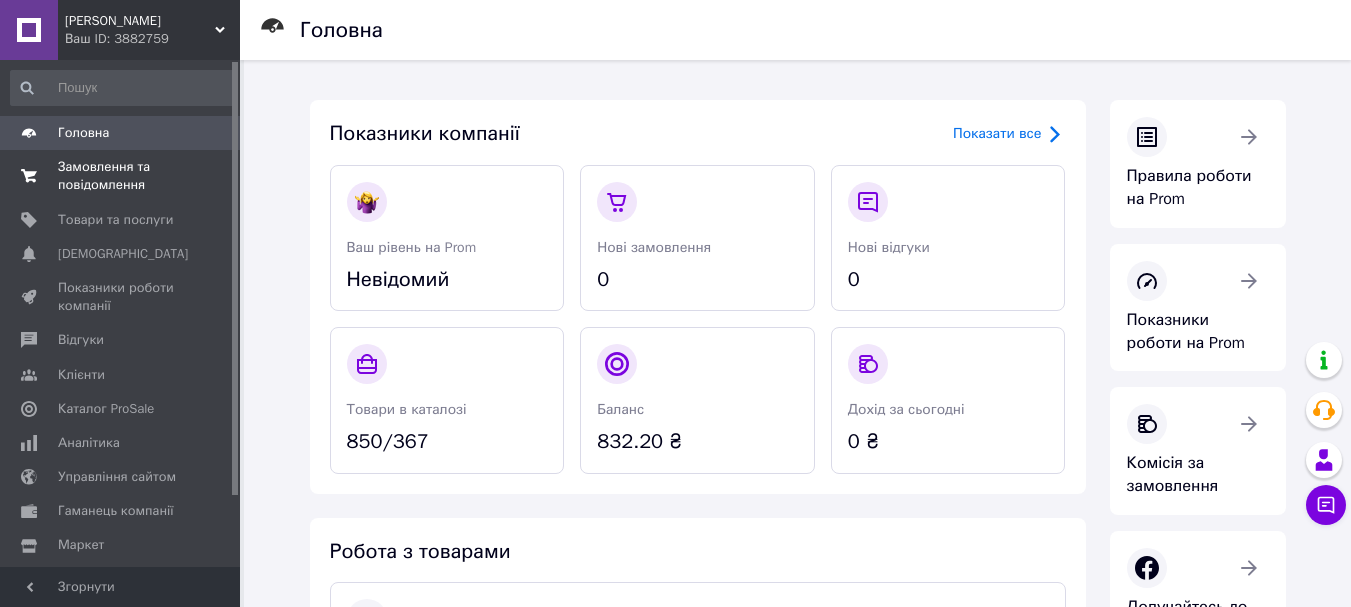 click on "Замовлення та повідомлення" at bounding box center [121, 176] 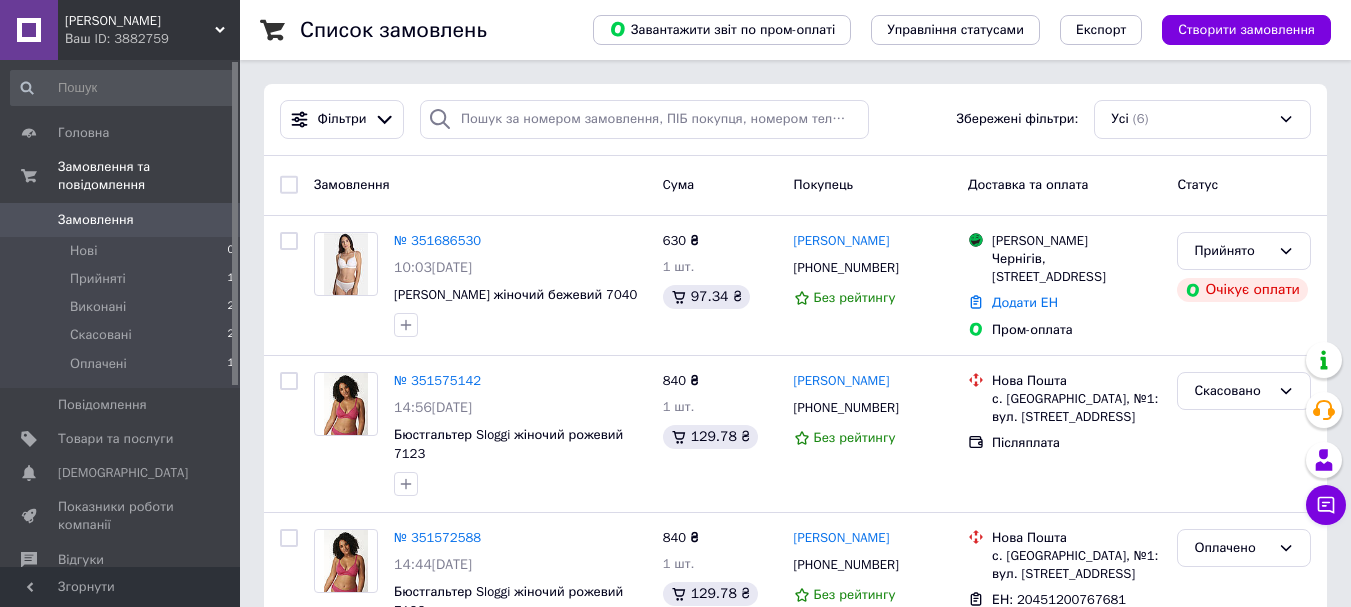 click on "Список замовлень" at bounding box center (426, 30) 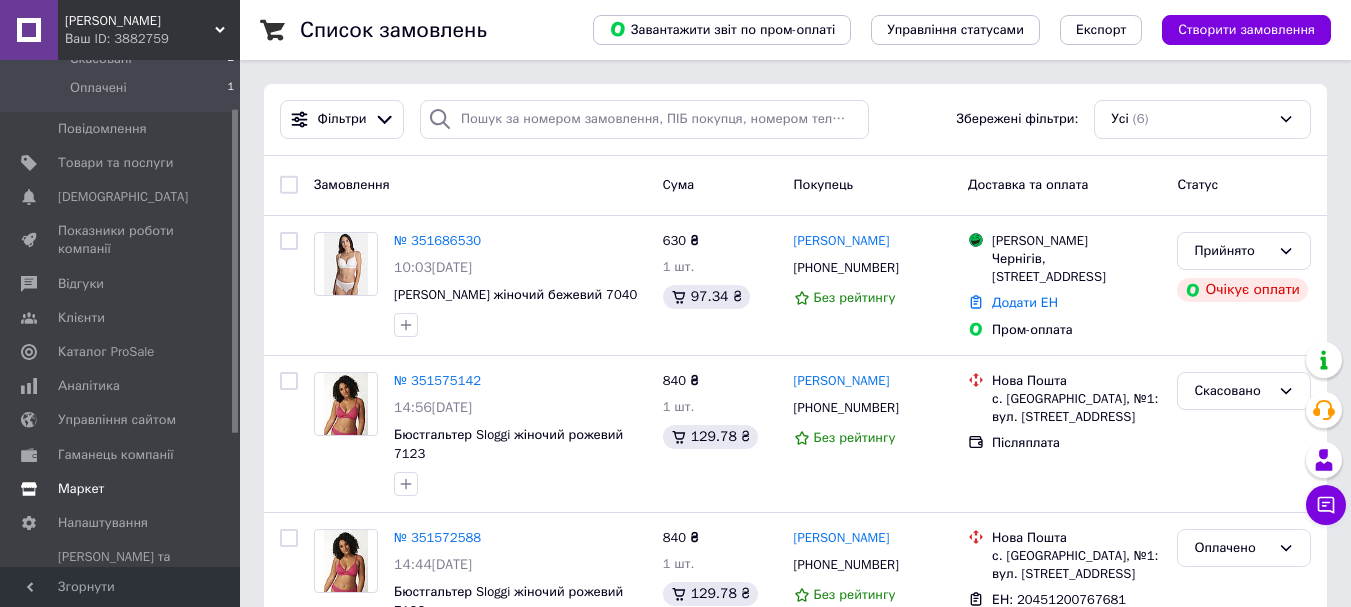 scroll, scrollTop: 283, scrollLeft: 0, axis: vertical 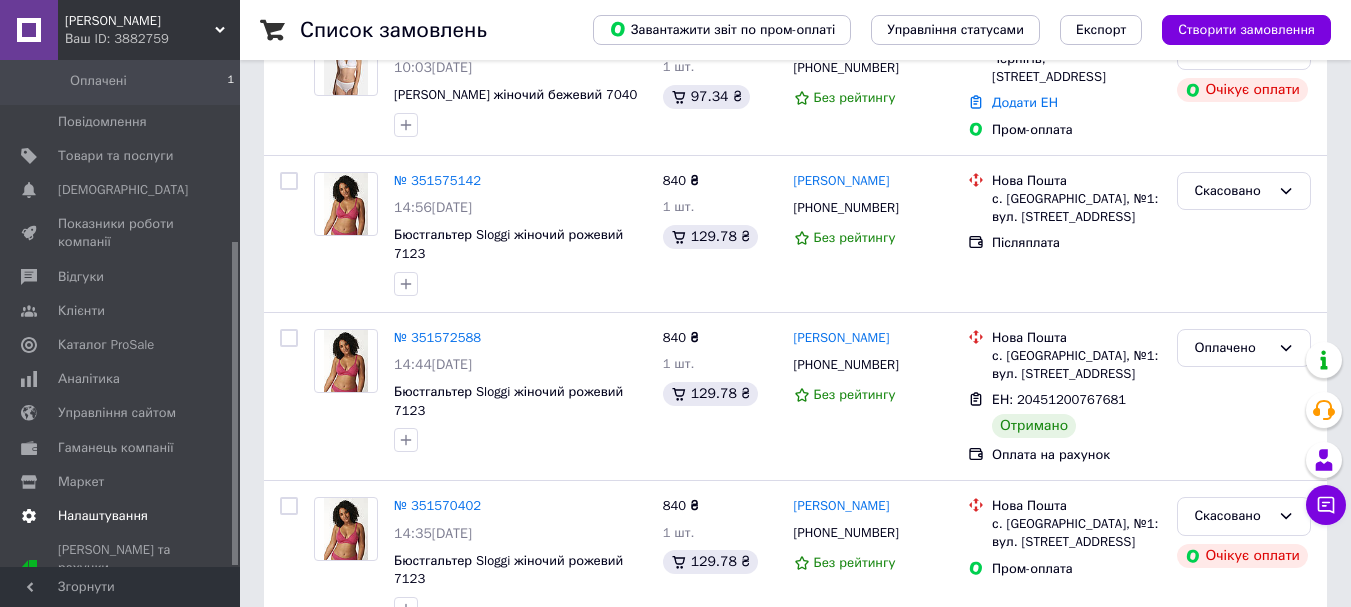 click on "Налаштування" at bounding box center (103, 516) 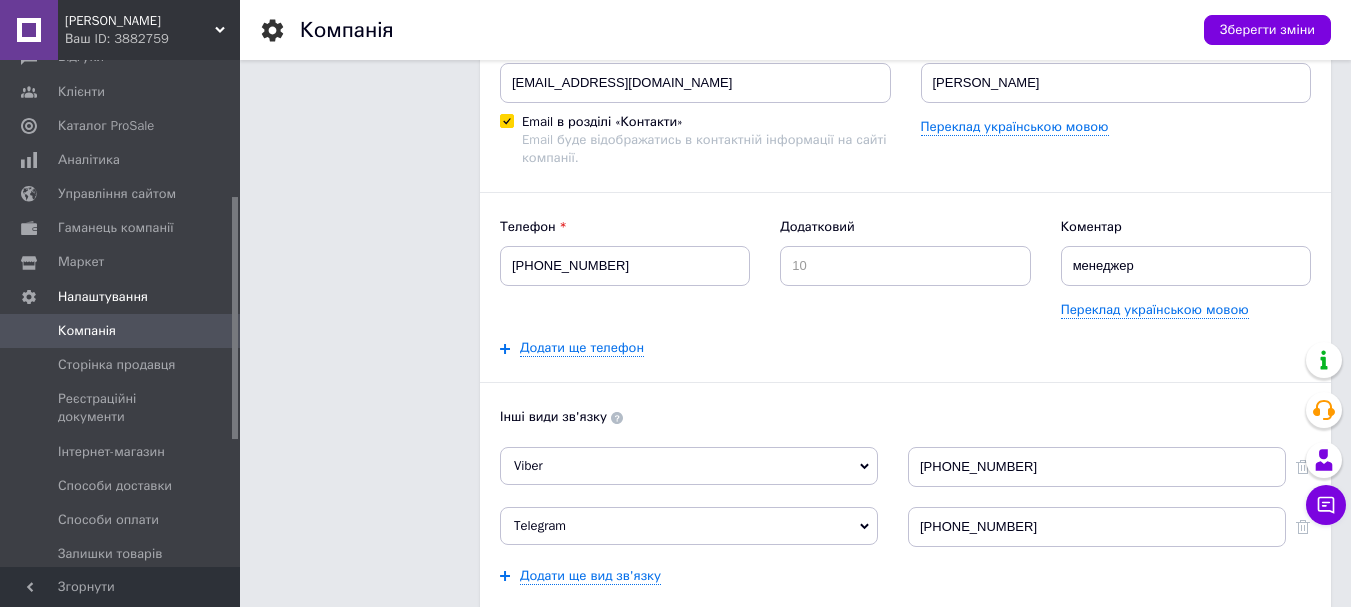 scroll, scrollTop: 200, scrollLeft: 0, axis: vertical 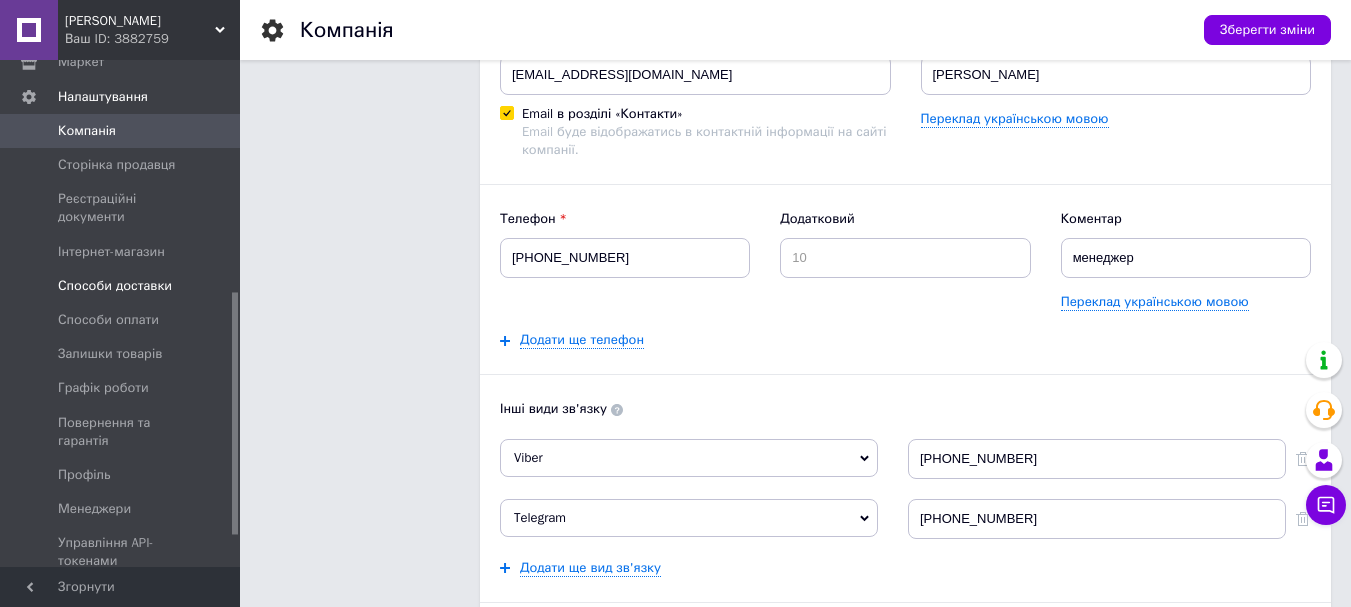 click on "Способи доставки" at bounding box center (115, 286) 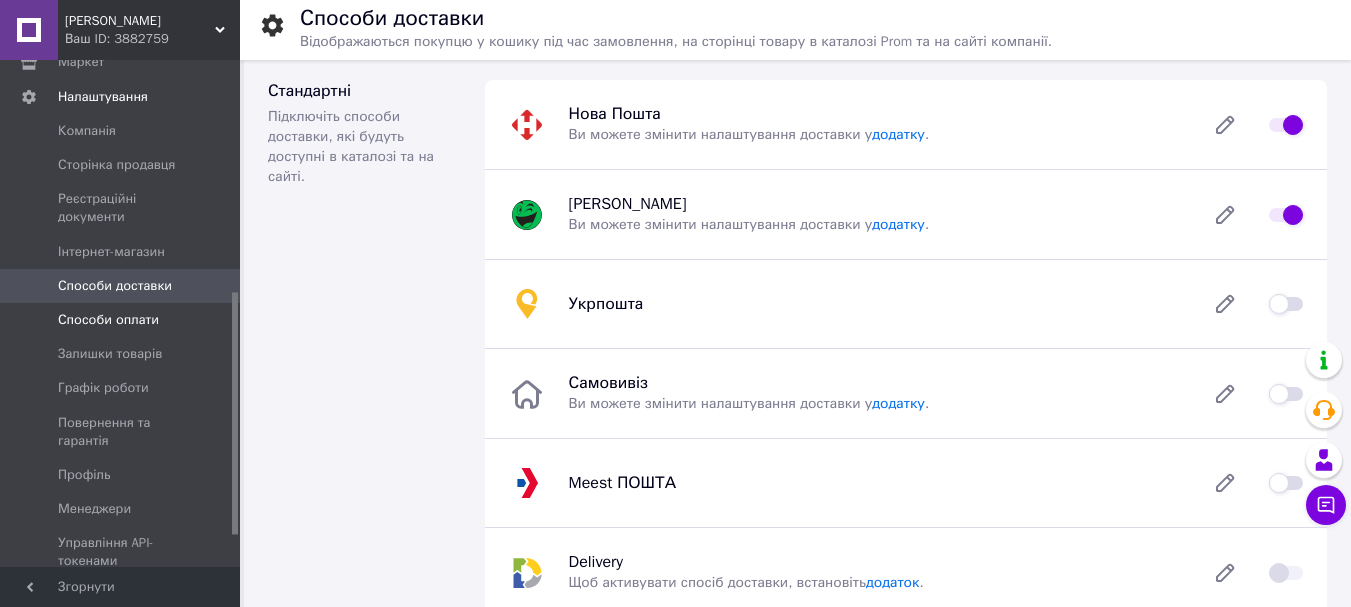 click on "Способи оплати" at bounding box center [108, 320] 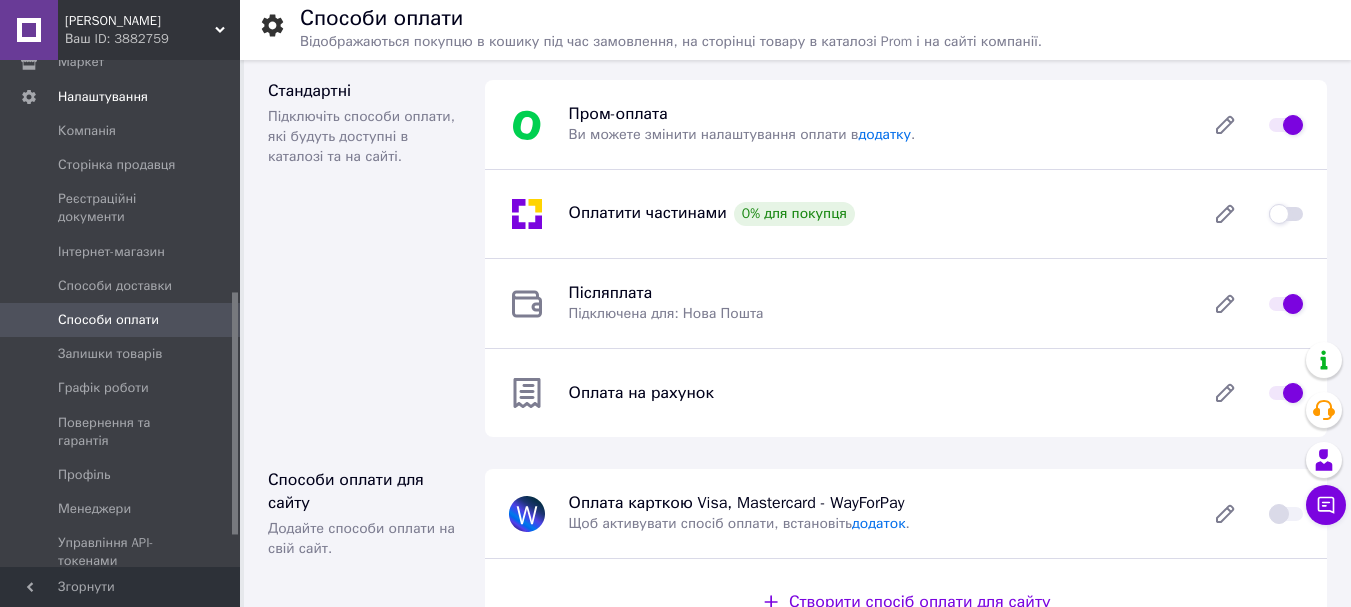 click at bounding box center [1286, 125] 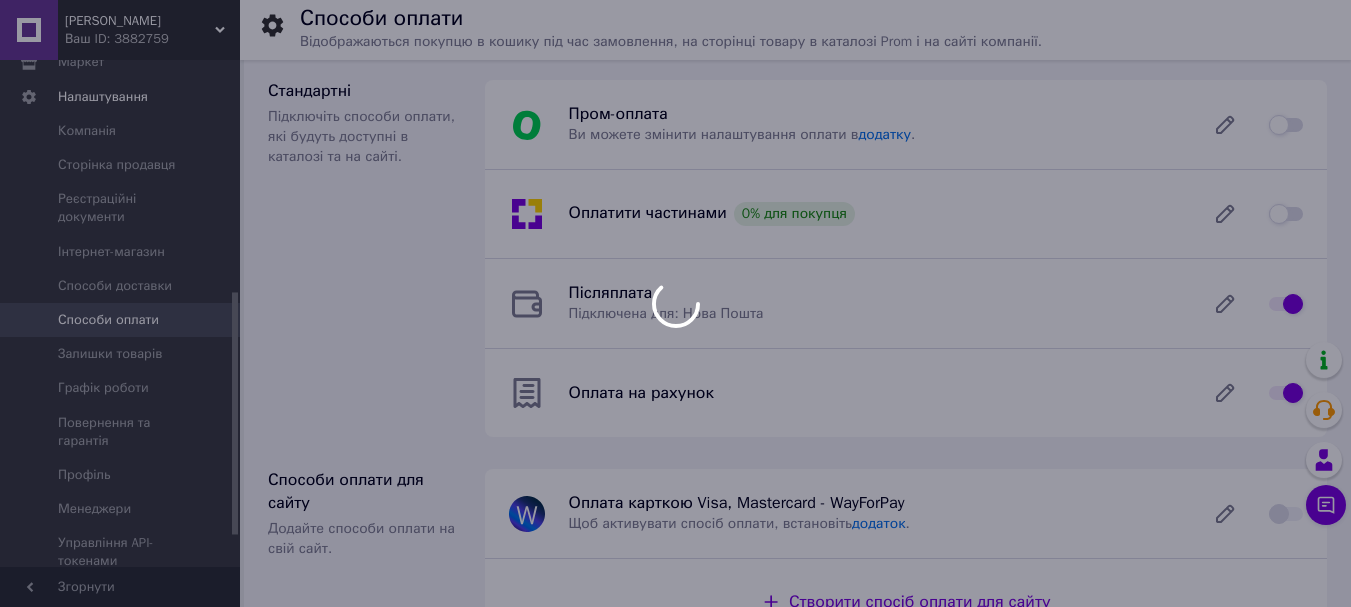 checkbox on "true" 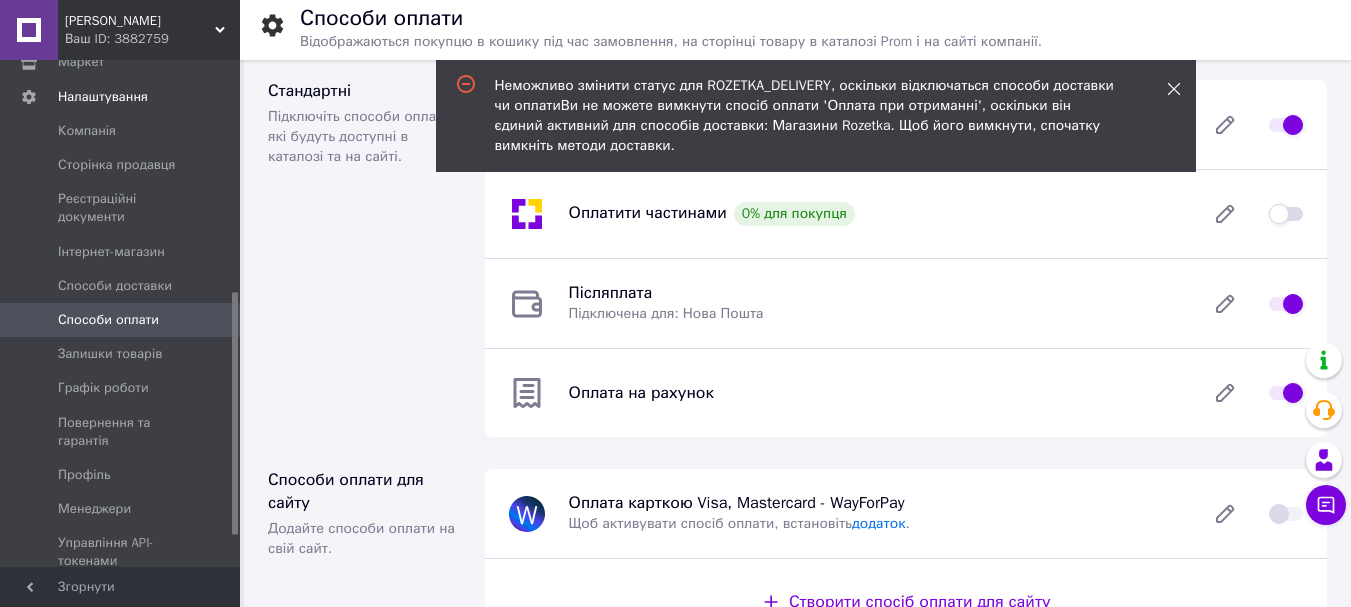 click 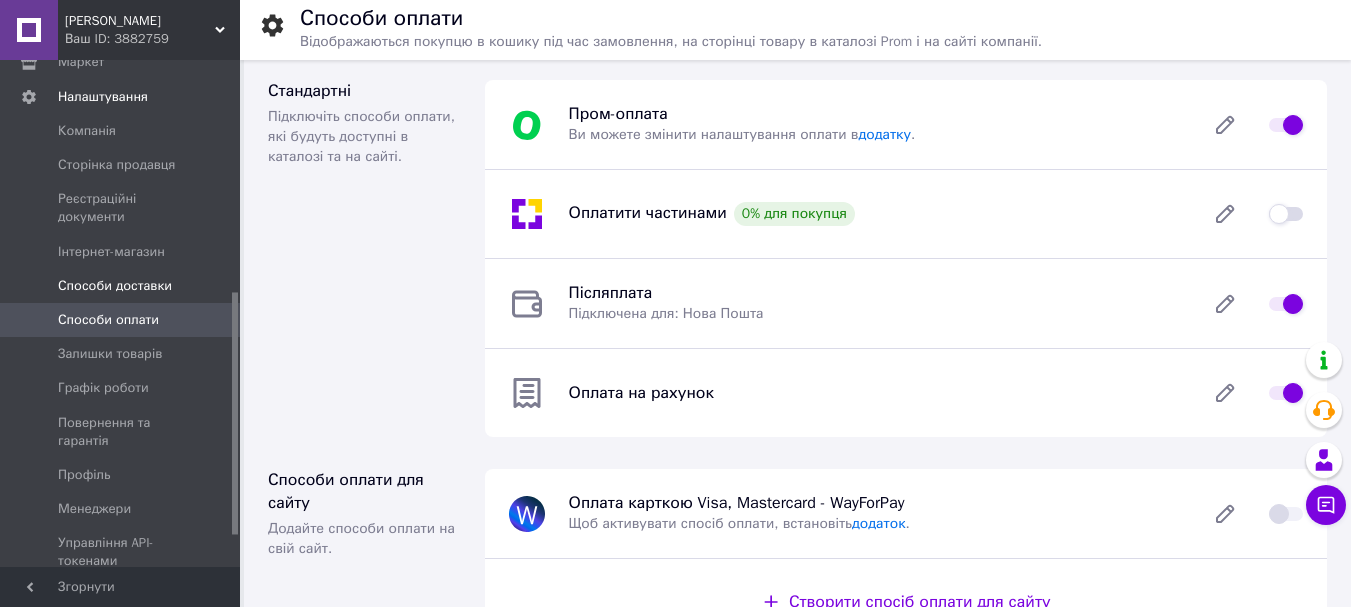 click on "Способи доставки" at bounding box center (115, 286) 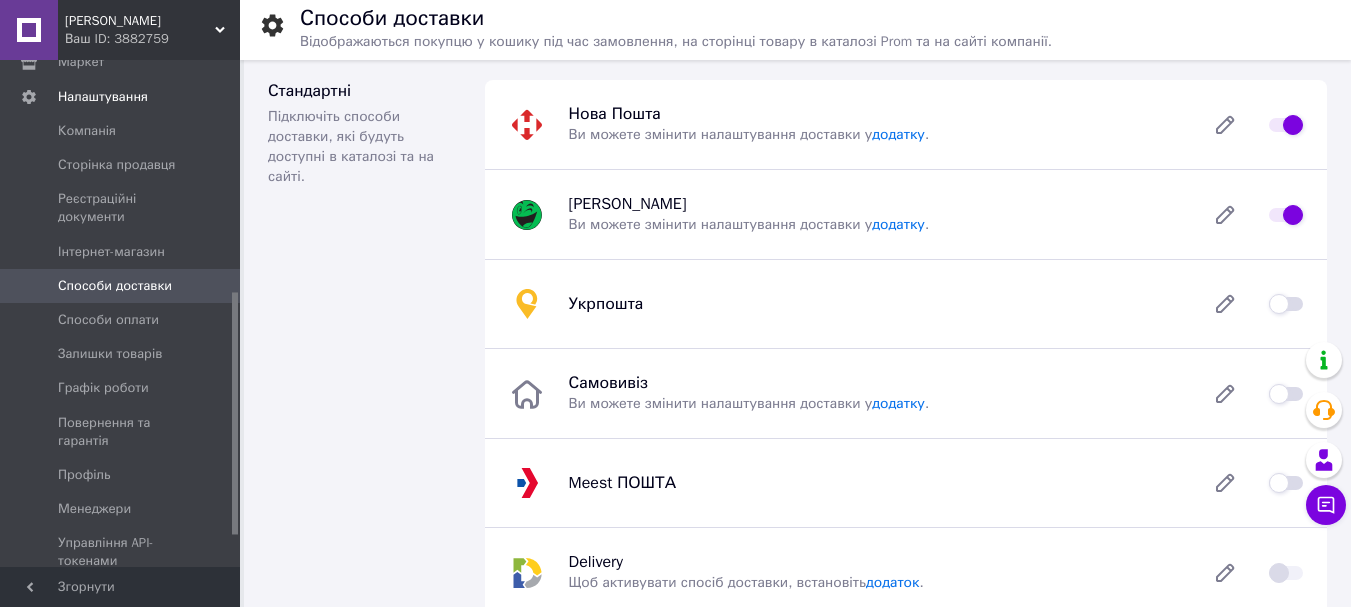 click at bounding box center [1286, 215] 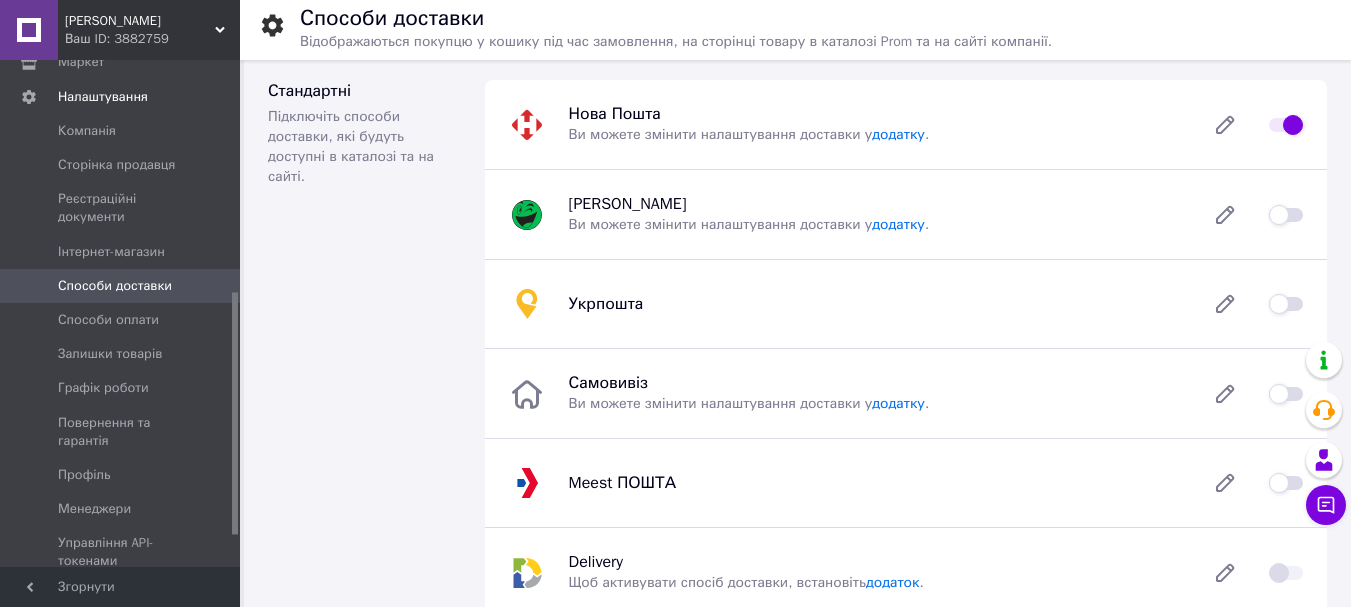 checkbox on "false" 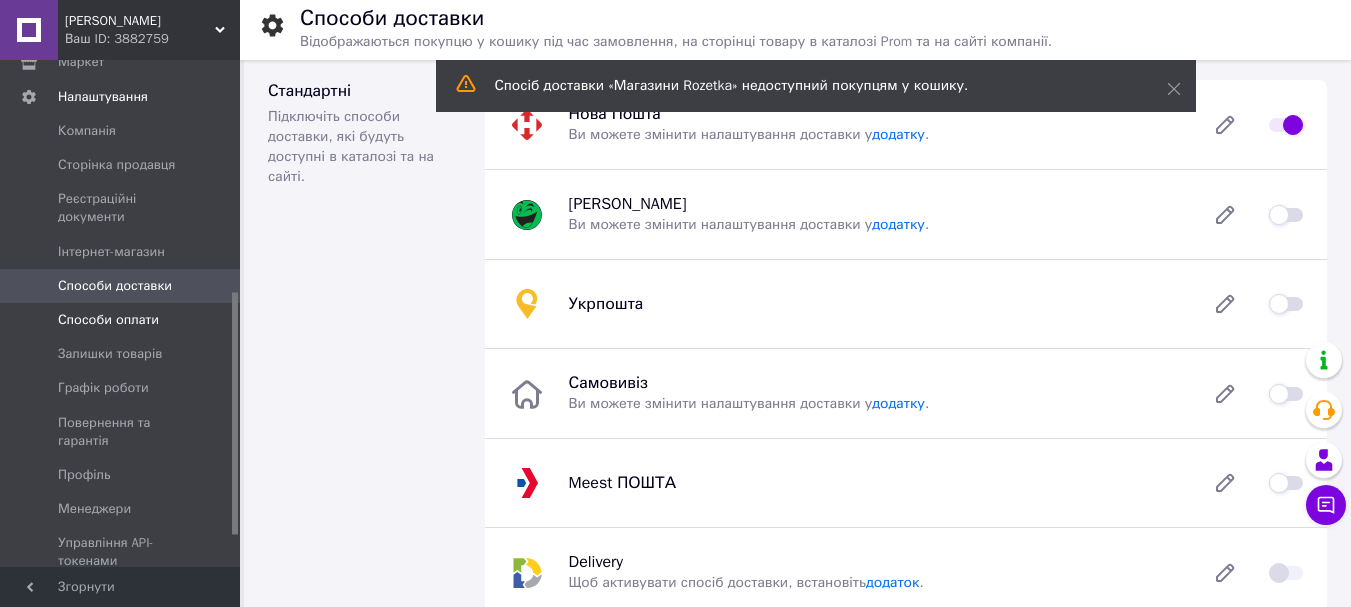 click on "Способи оплати" at bounding box center [108, 320] 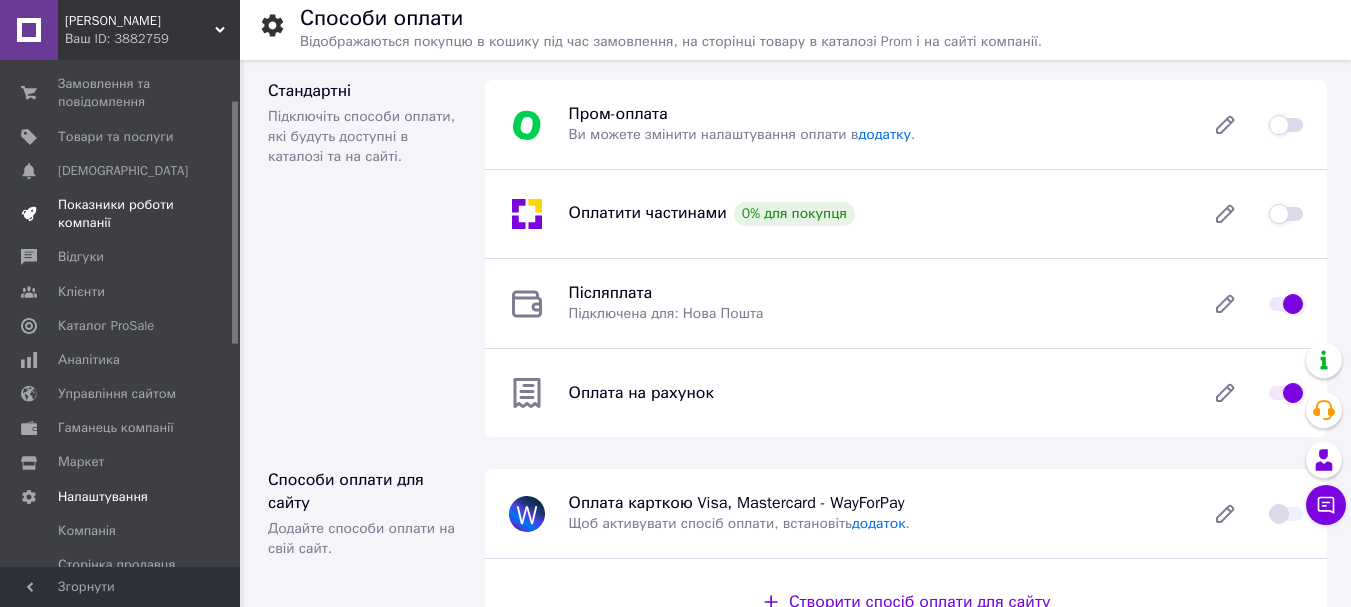 scroll, scrollTop: 0, scrollLeft: 0, axis: both 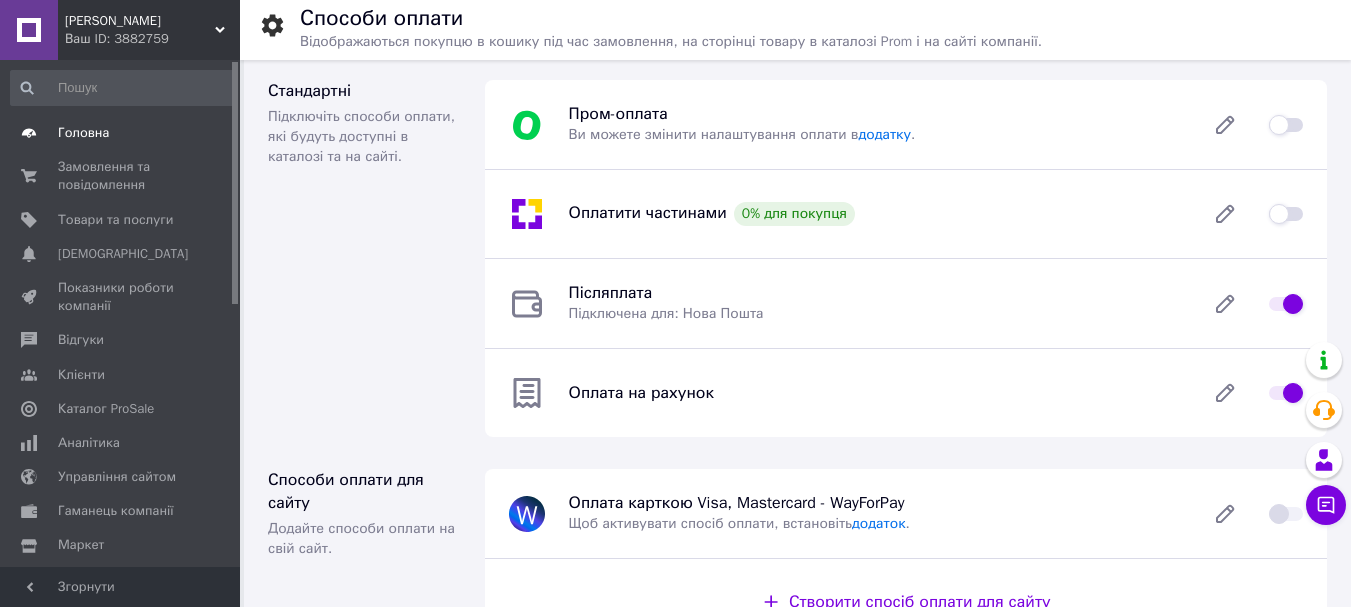 click on "Головна" at bounding box center [123, 133] 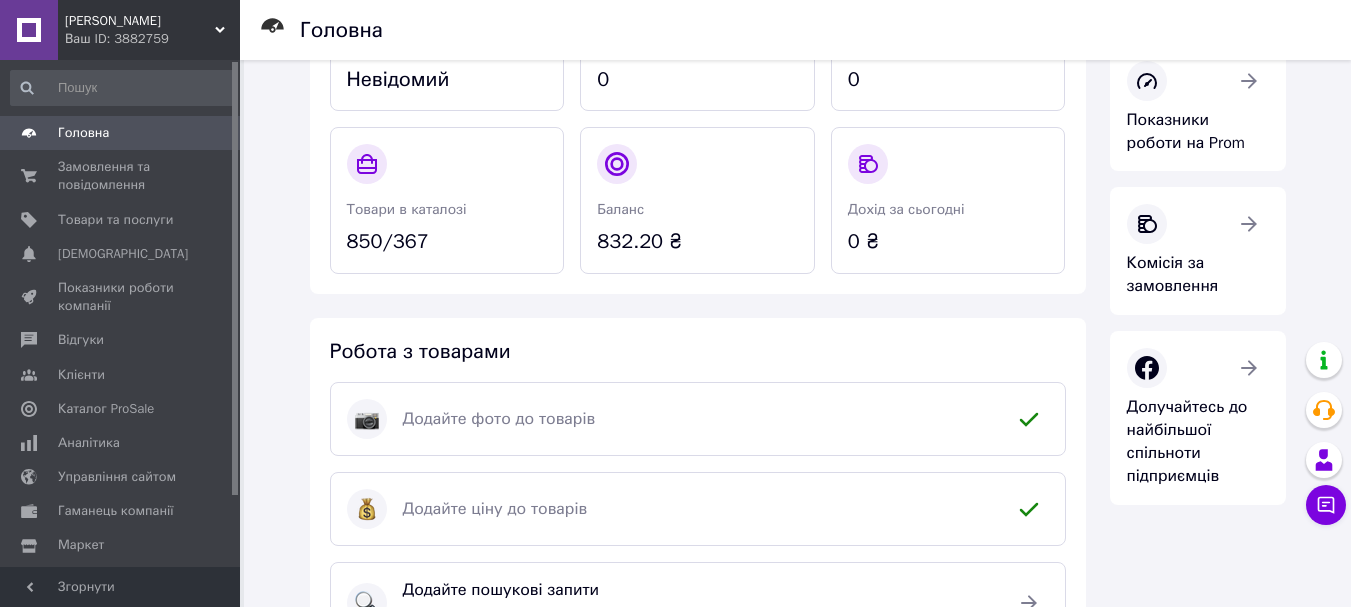 scroll, scrollTop: 0, scrollLeft: 0, axis: both 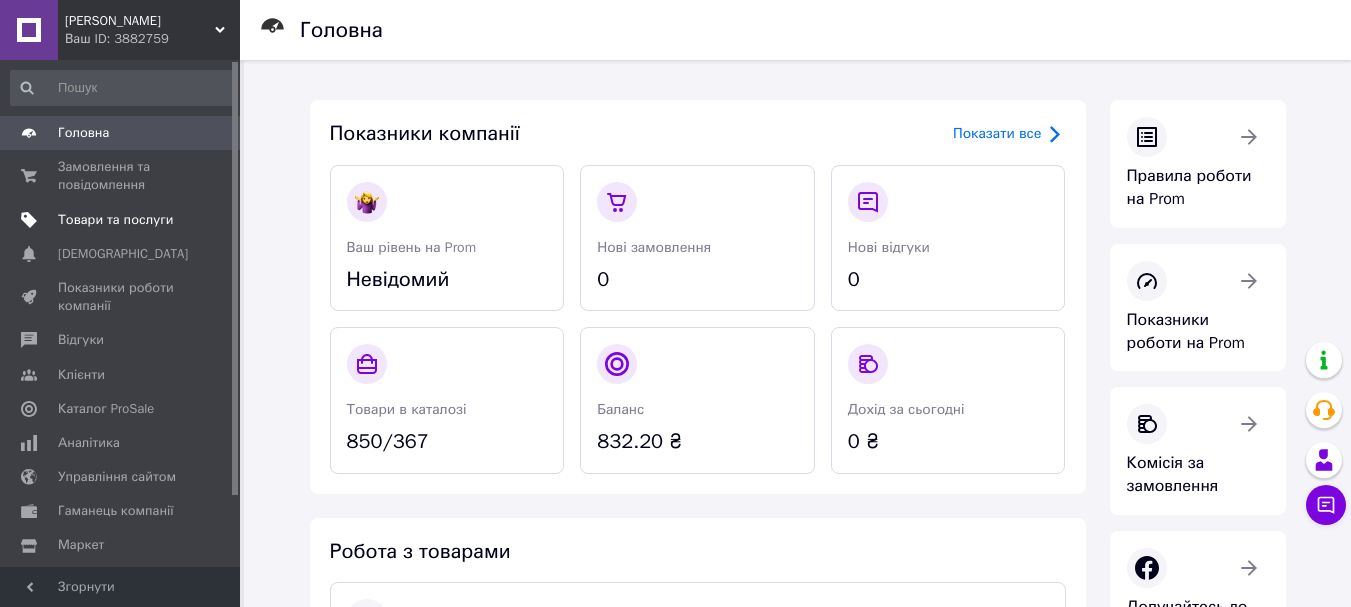 click on "Товари та послуги" at bounding box center [115, 220] 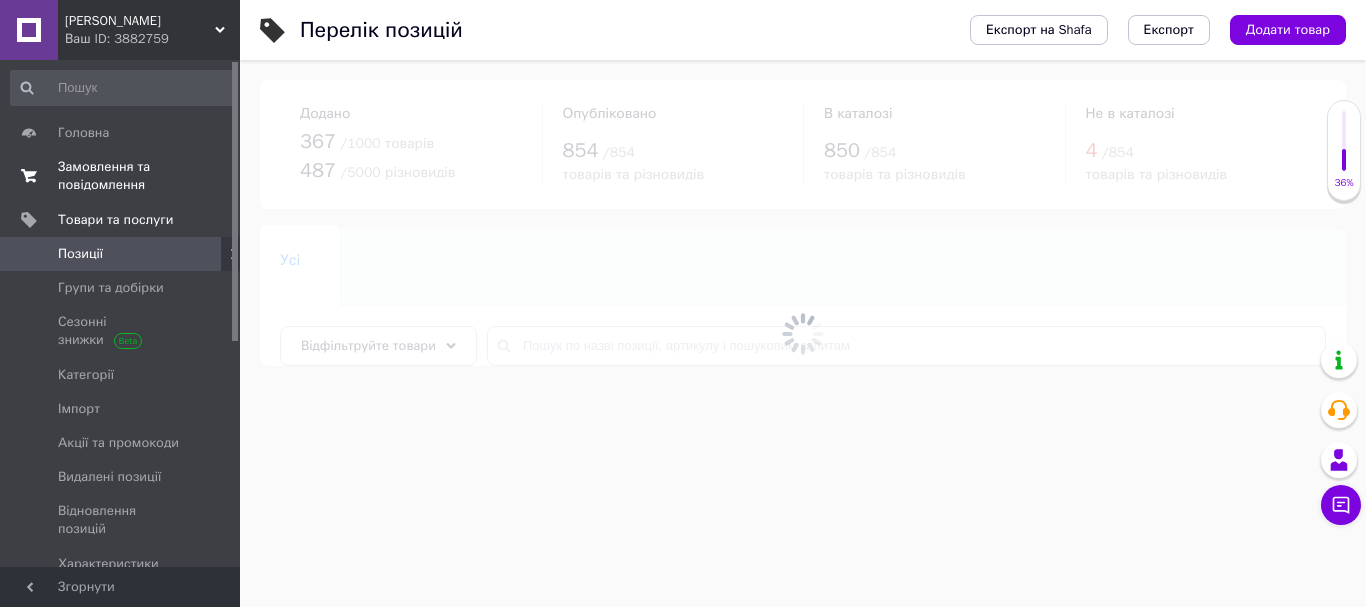 click on "Замовлення та повідомлення" at bounding box center [121, 176] 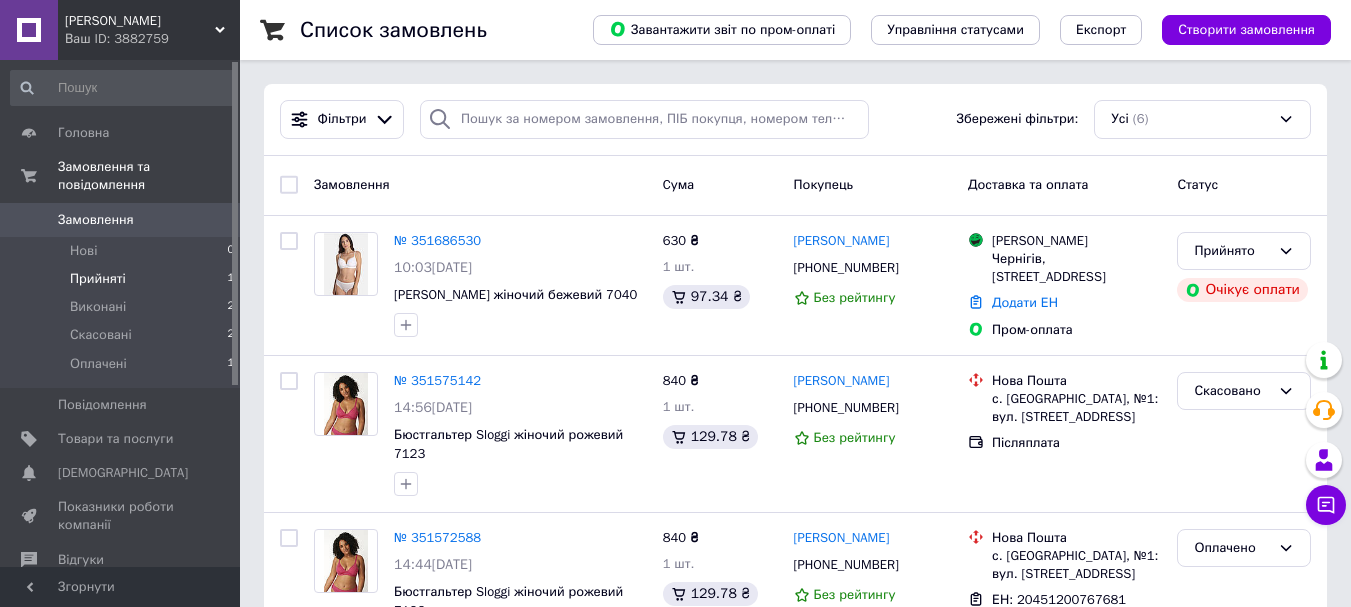 click on "Прийняті" at bounding box center (98, 279) 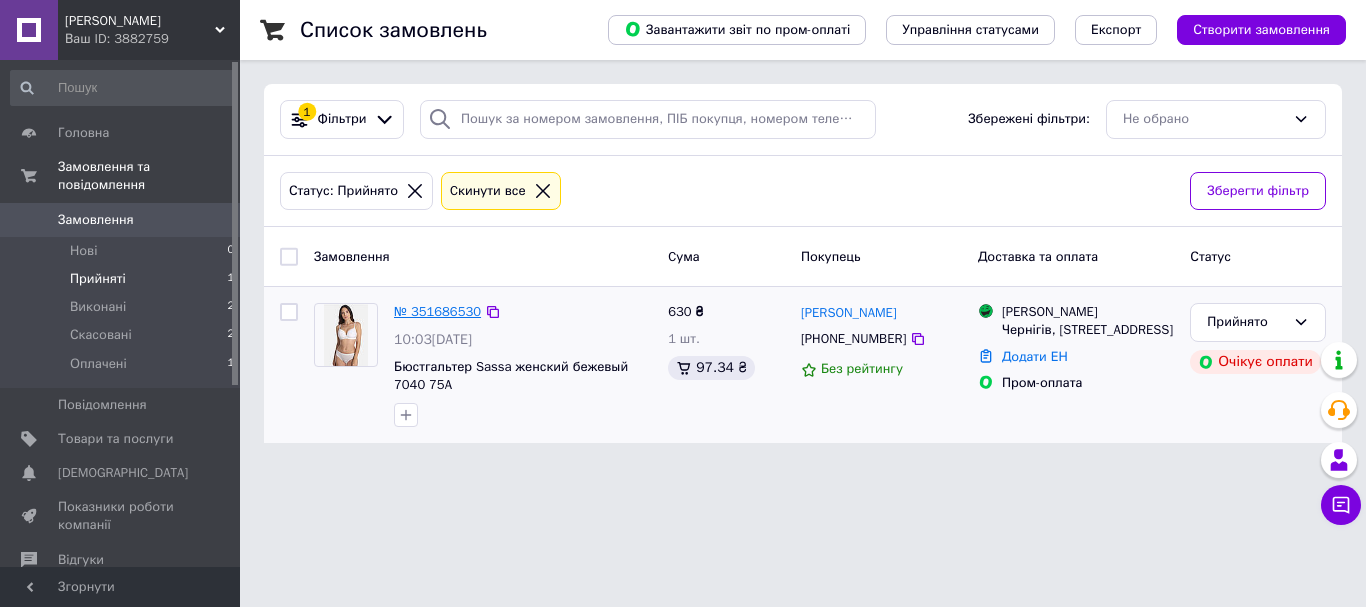 click on "№ 351686530" at bounding box center (437, 311) 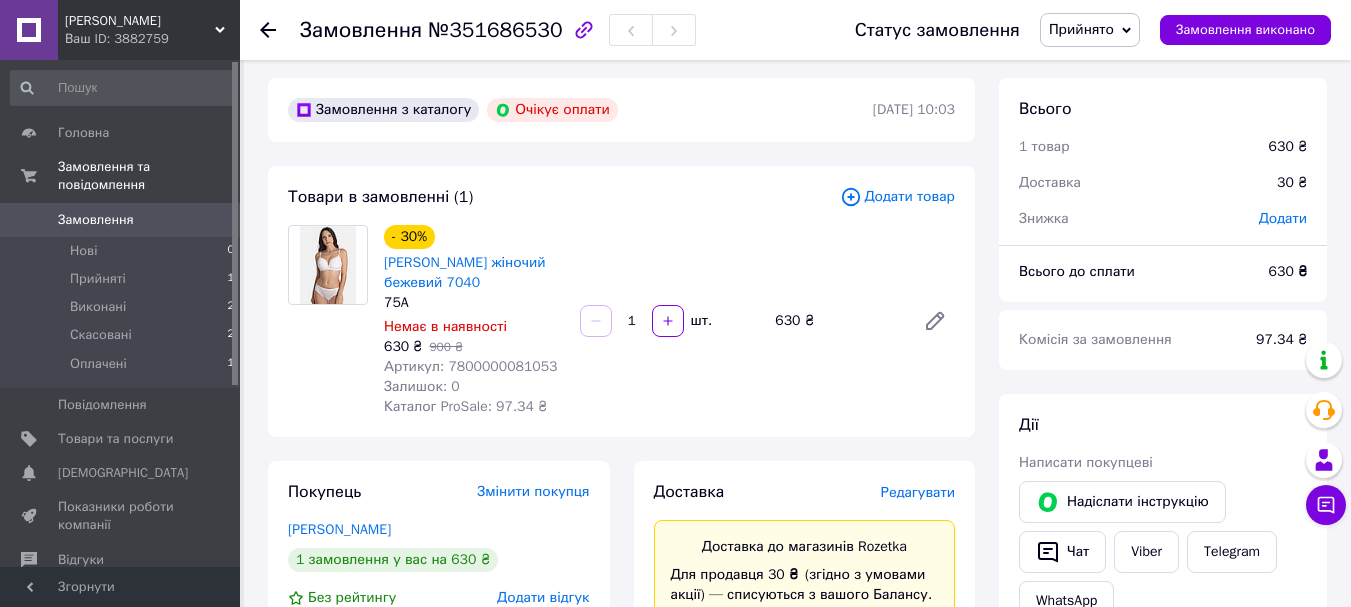 scroll, scrollTop: 0, scrollLeft: 0, axis: both 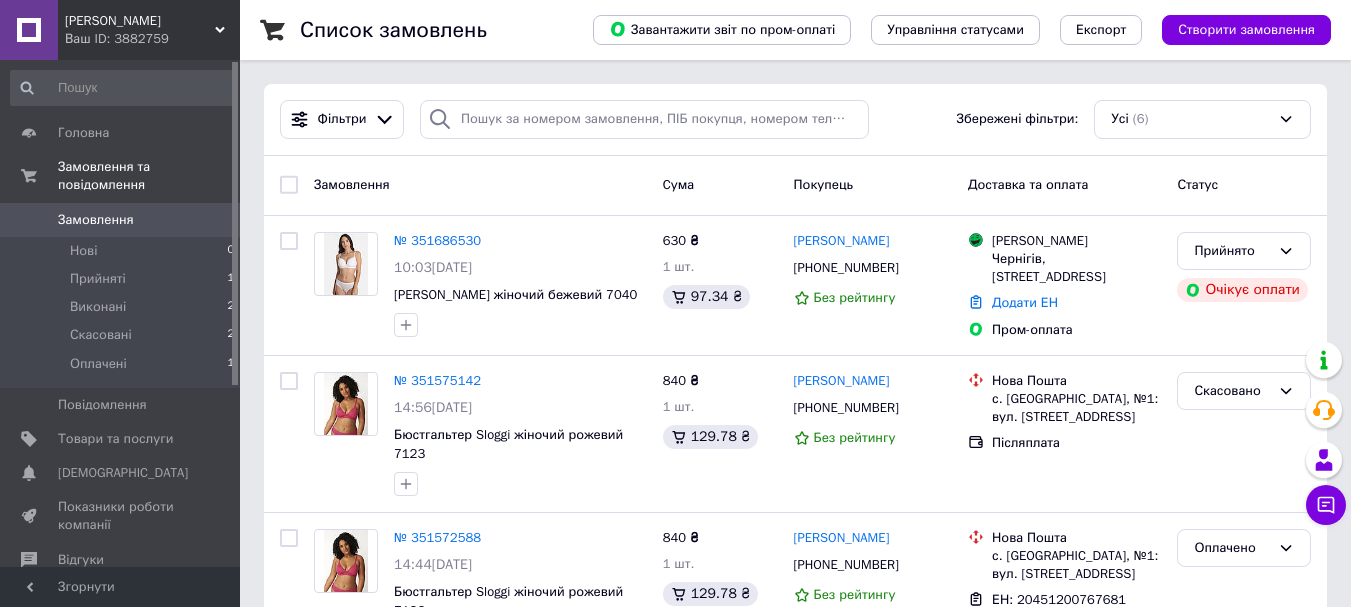 click on "Ваш ID: 3882759" at bounding box center [152, 39] 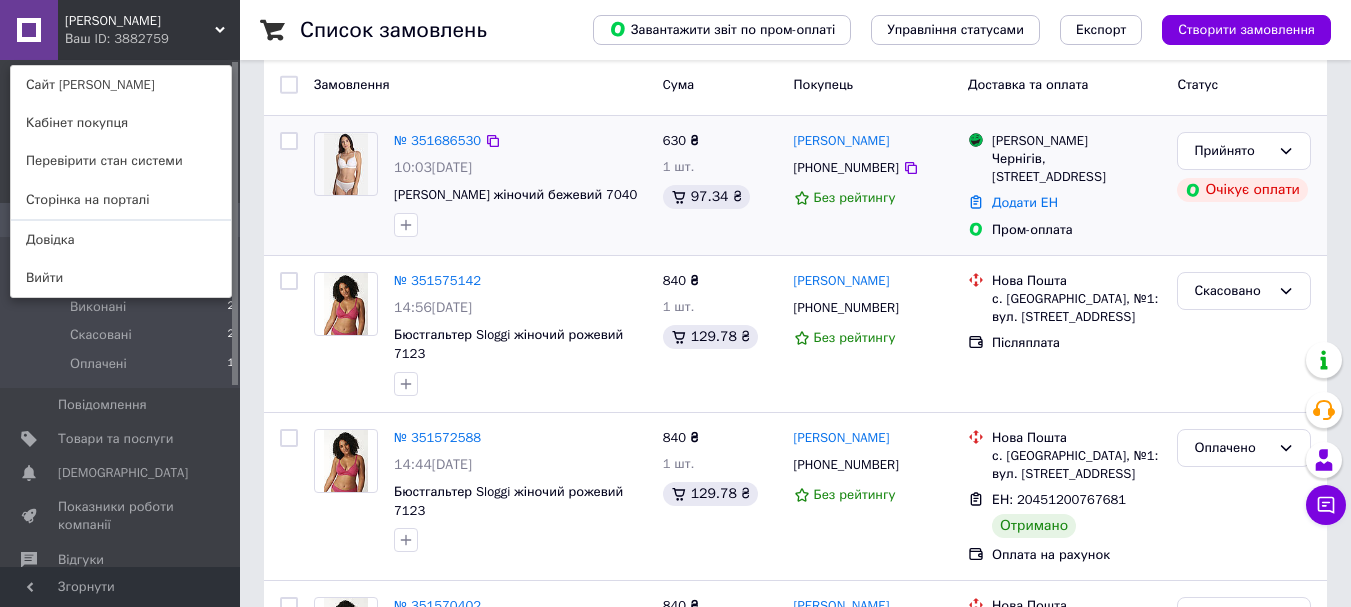 scroll, scrollTop: 0, scrollLeft: 0, axis: both 